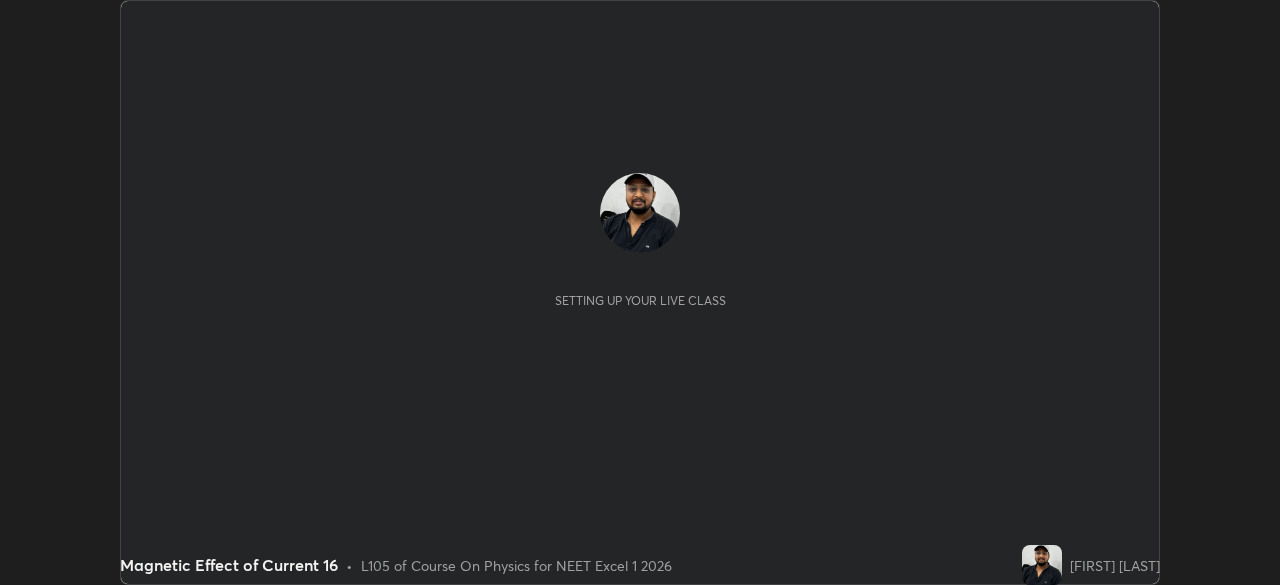 scroll, scrollTop: 0, scrollLeft: 0, axis: both 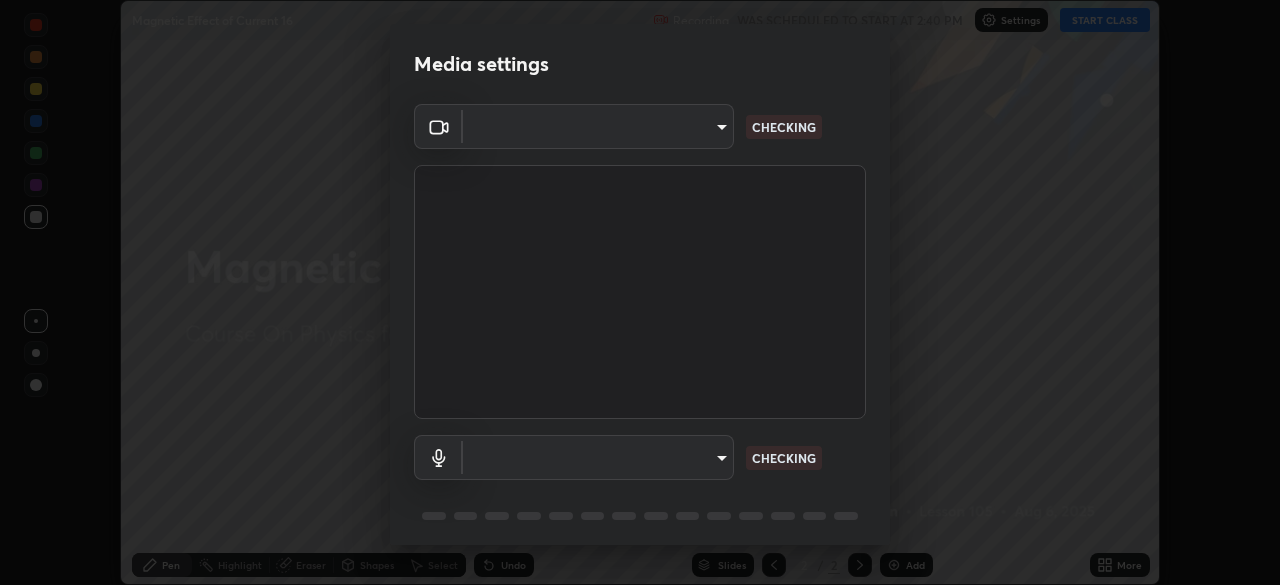 type on "7db3104c3122a209b332b64619111aa91615a24fb0de166504fa5909fce8eb30" 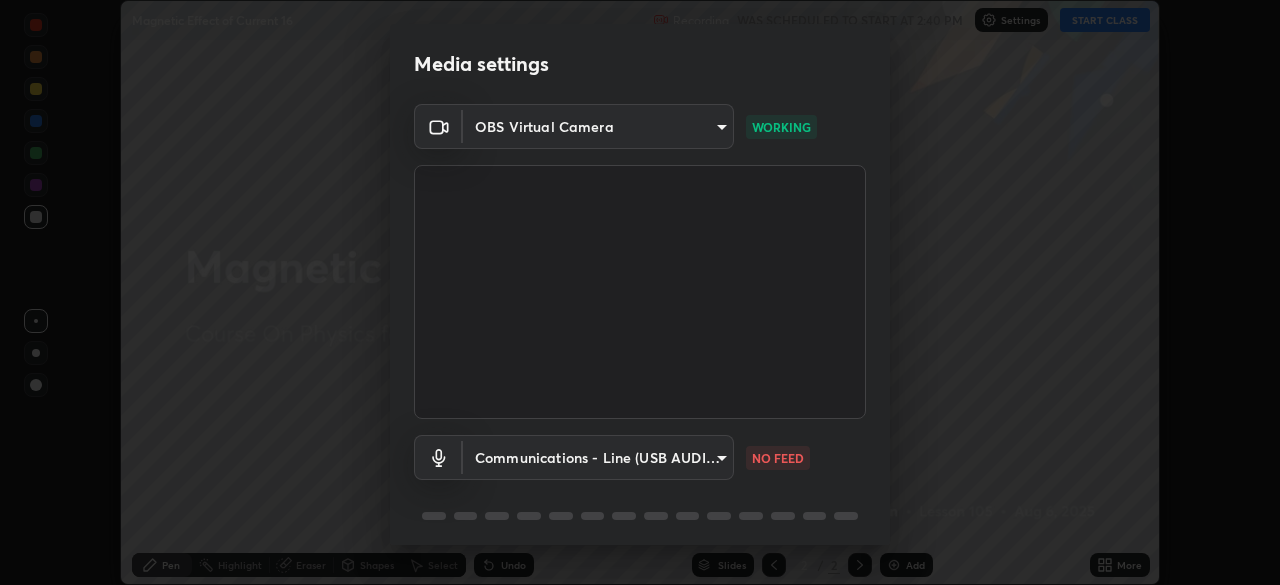 click on "Erase all Magnetic Effect of Current 16 Recording WAS SCHEDULED TO START AT  2:40 PM Settings START CLASS Setting up your live class Magnetic Effect of Current 16 • L105 of Course On Physics for NEET Excel 1 2026 [FIRST] [LAST] Pen Highlight Eraser Shapes Select Undo Slides 2 / 2 Add More No doubts shared Encourage your learners to ask a doubt for better clarity Report an issue Reason for reporting Buffering Chat not working Audio - Video sync issue Educator video quality low ​ Attach an image Report Media settings OBS Virtual Camera [HASH] WORKING Communications - Line (USB AUDIO  CODEC) communications NO FEED 1 / 5 Next" at bounding box center [640, 292] 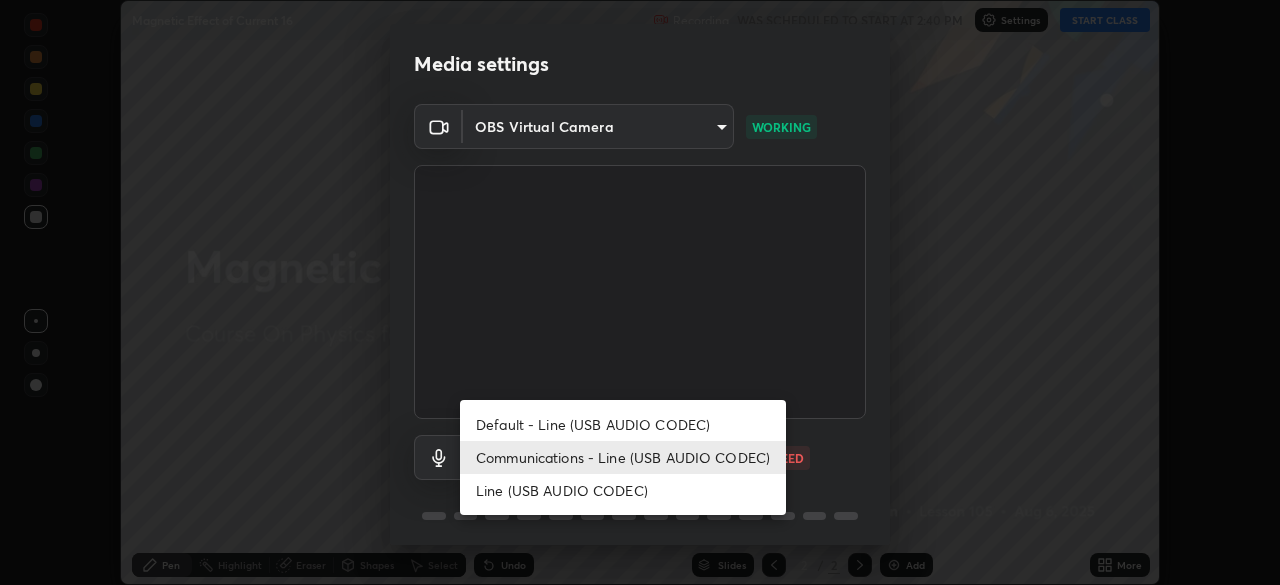 click on "Default - Line (USB AUDIO  CODEC)" at bounding box center (623, 424) 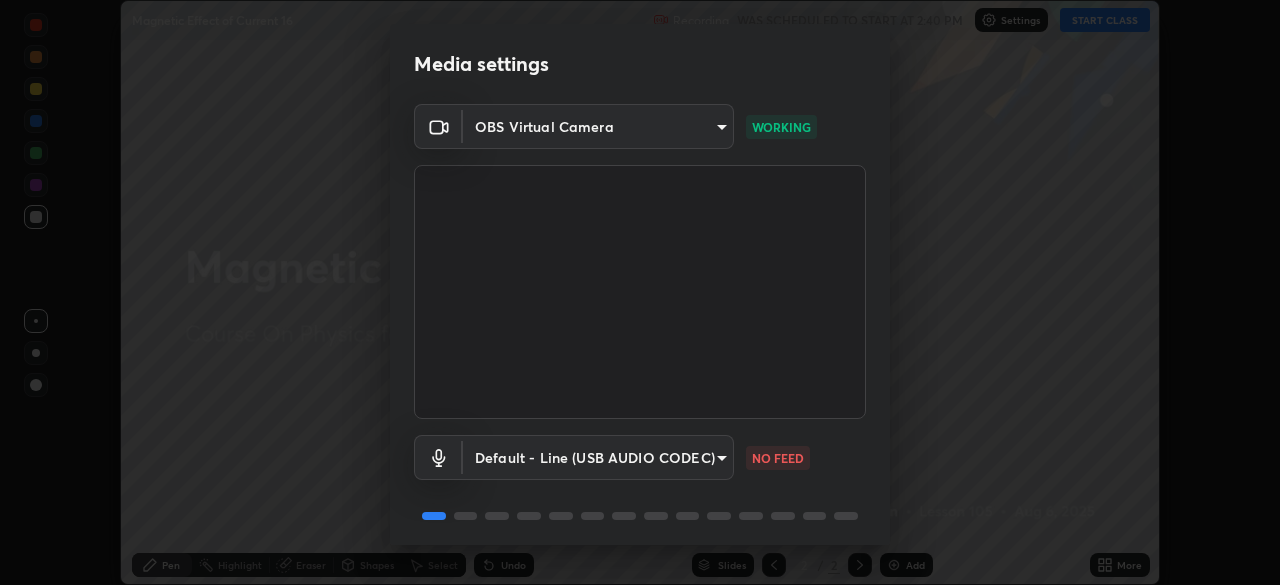scroll, scrollTop: 71, scrollLeft: 0, axis: vertical 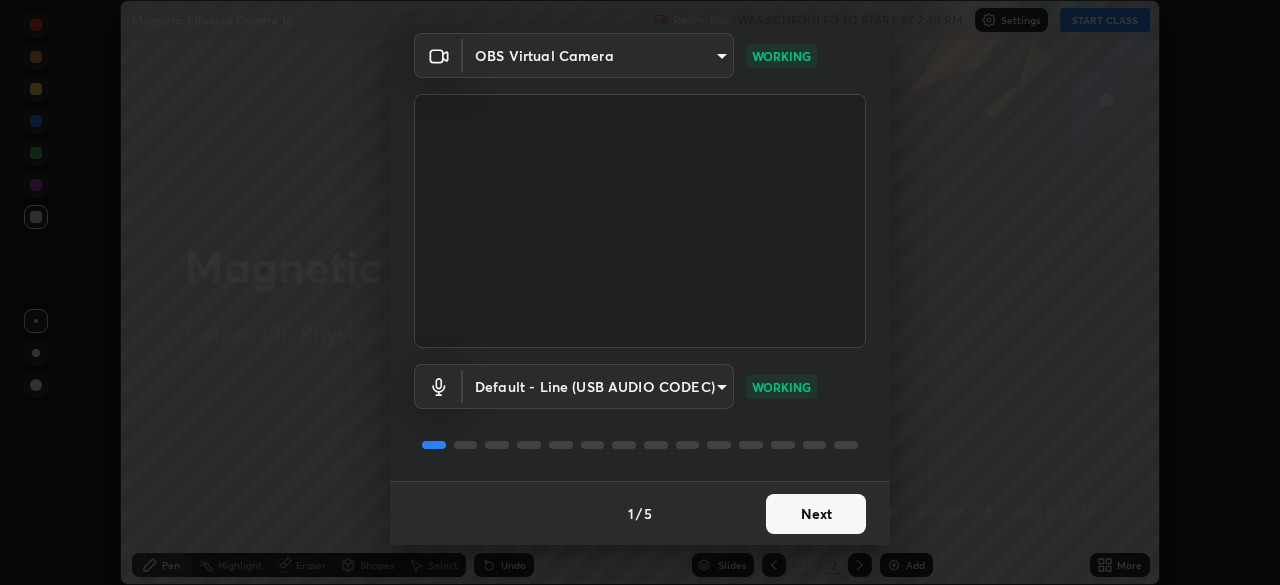 click on "Next" at bounding box center [816, 514] 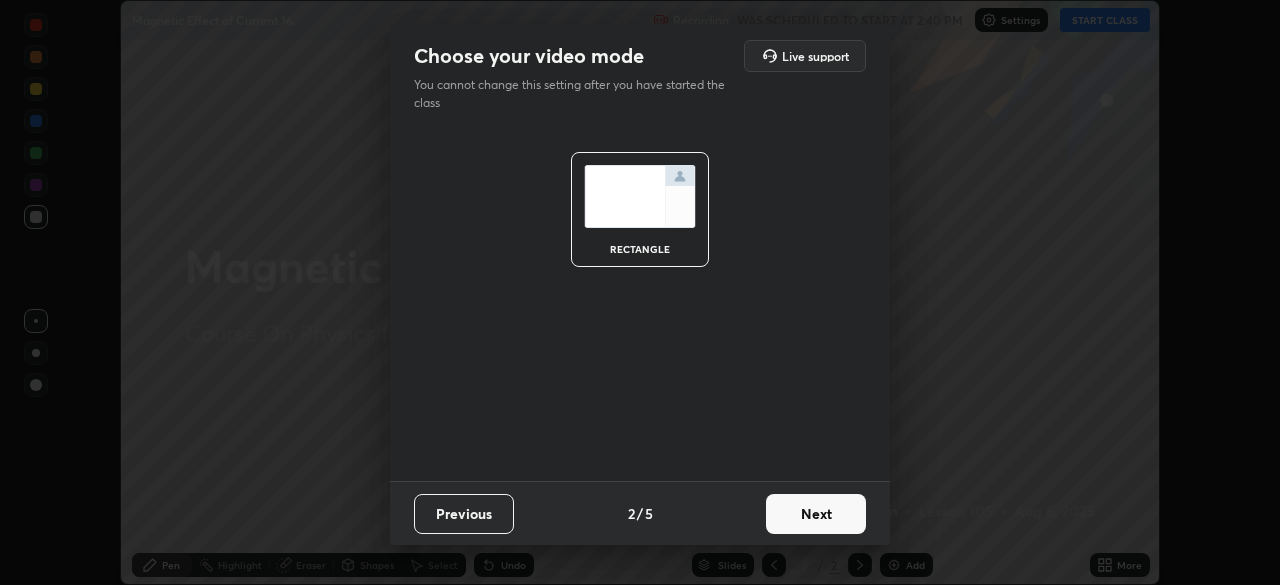 scroll, scrollTop: 0, scrollLeft: 0, axis: both 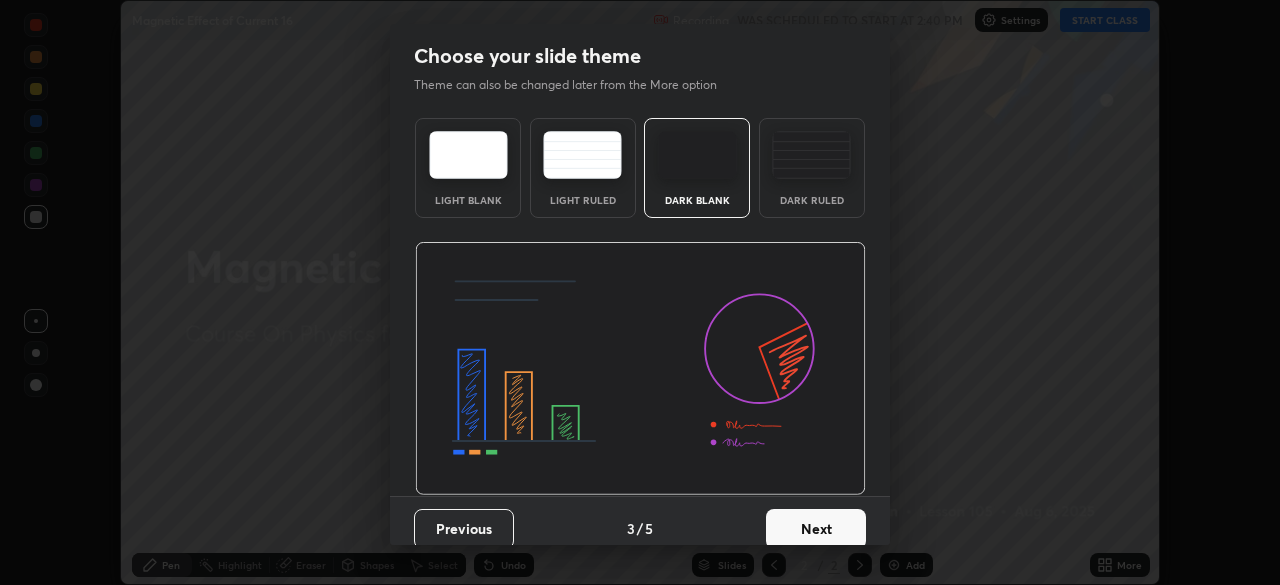 click at bounding box center (811, 155) 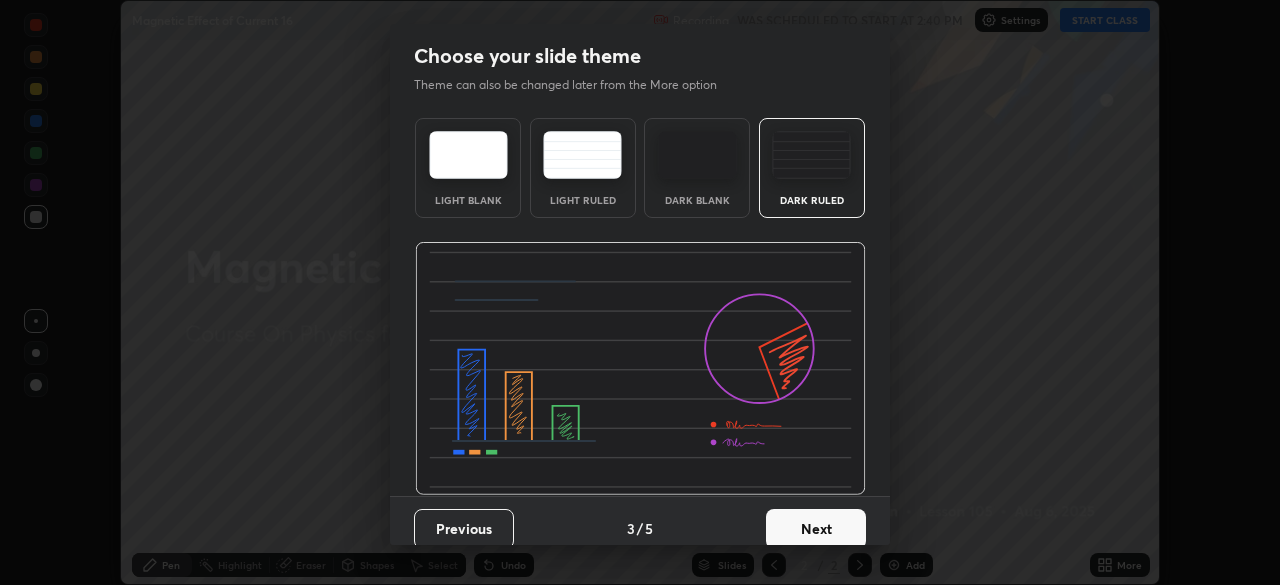 click on "Next" at bounding box center [816, 529] 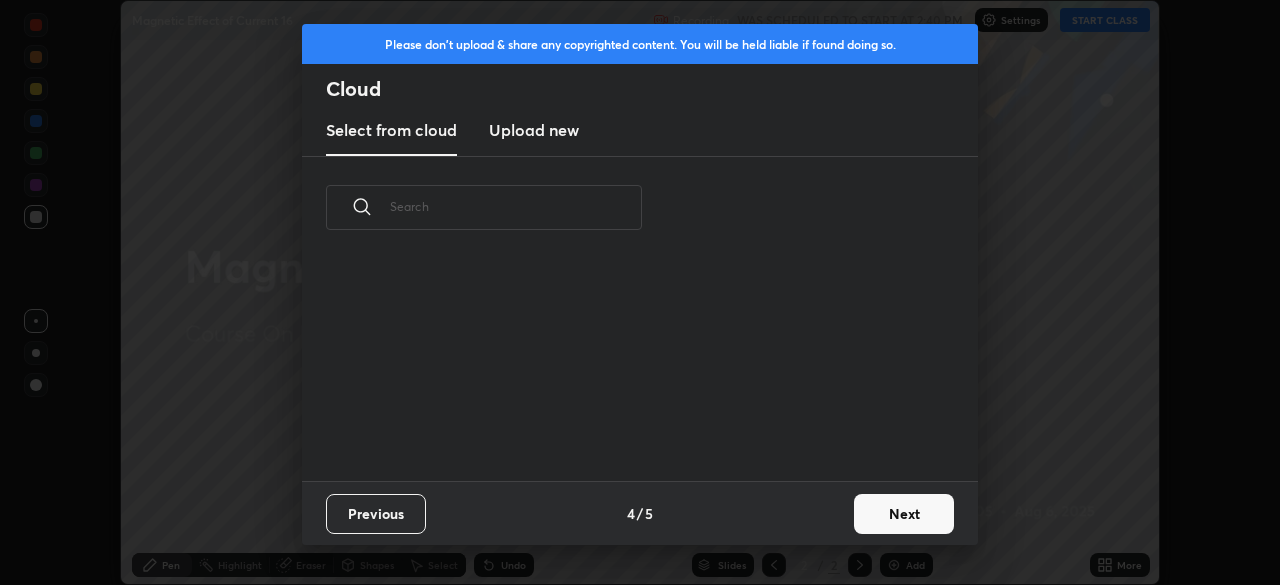 scroll, scrollTop: 7, scrollLeft: 11, axis: both 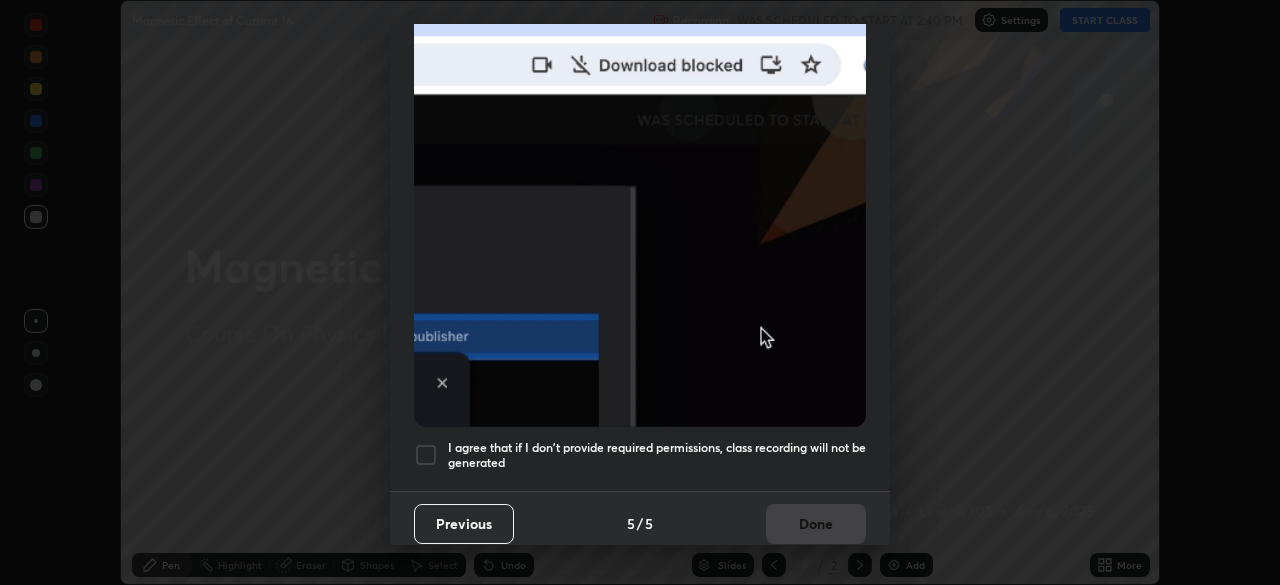 click on "I agree that if I don't provide required permissions, class recording will not be generated" at bounding box center [657, 455] 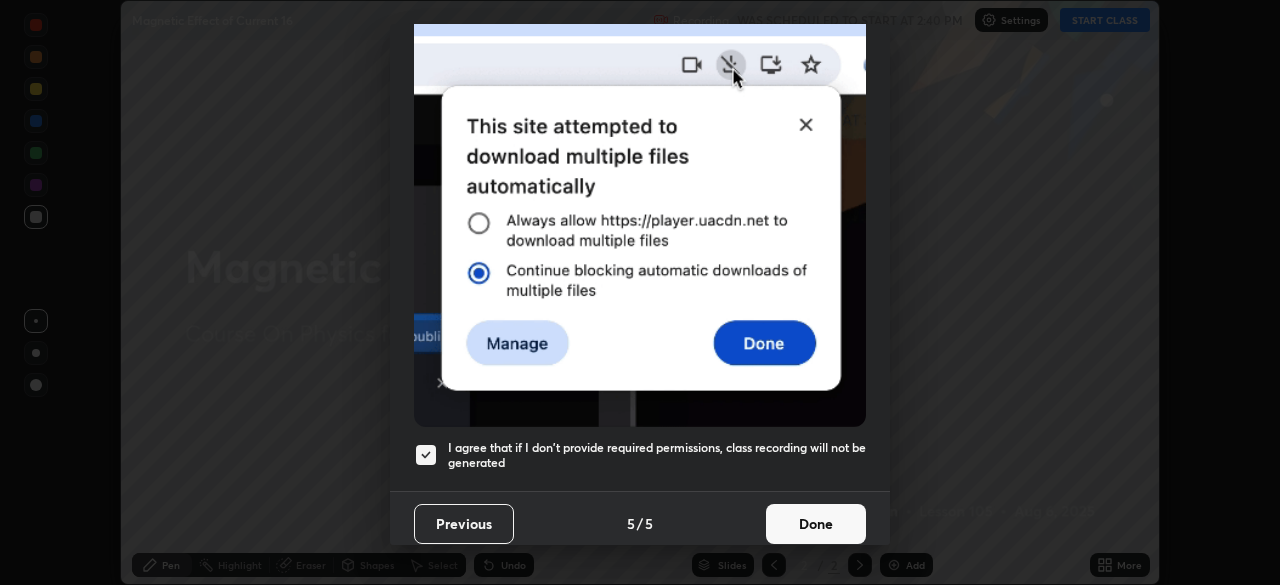 click on "Done" at bounding box center (816, 524) 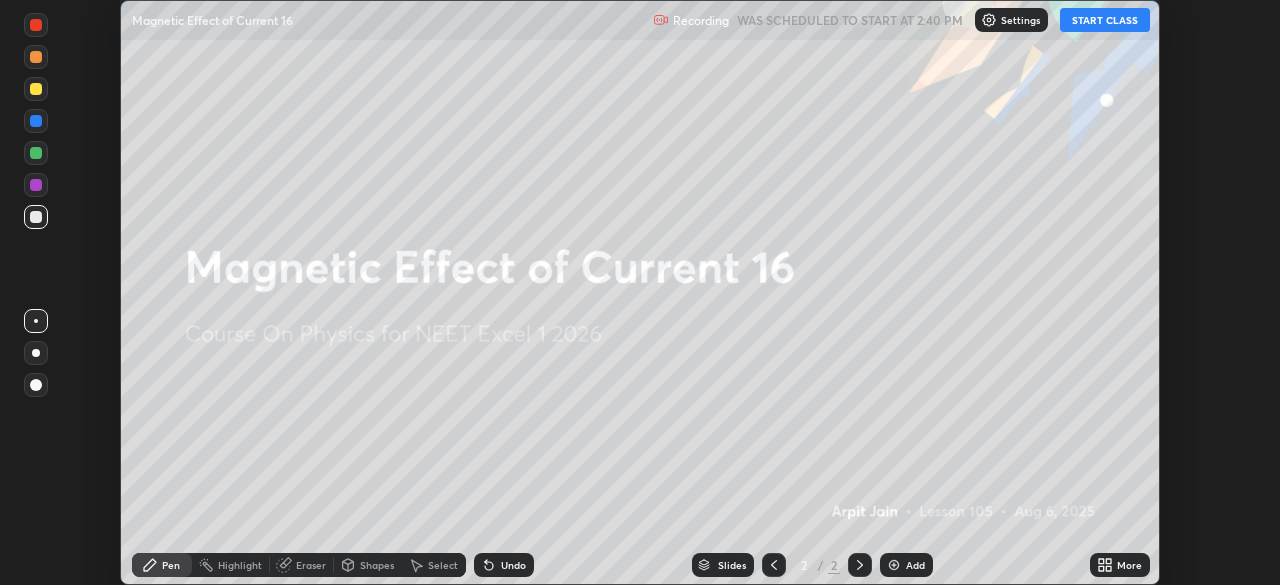 click on "START CLASS" at bounding box center (1105, 20) 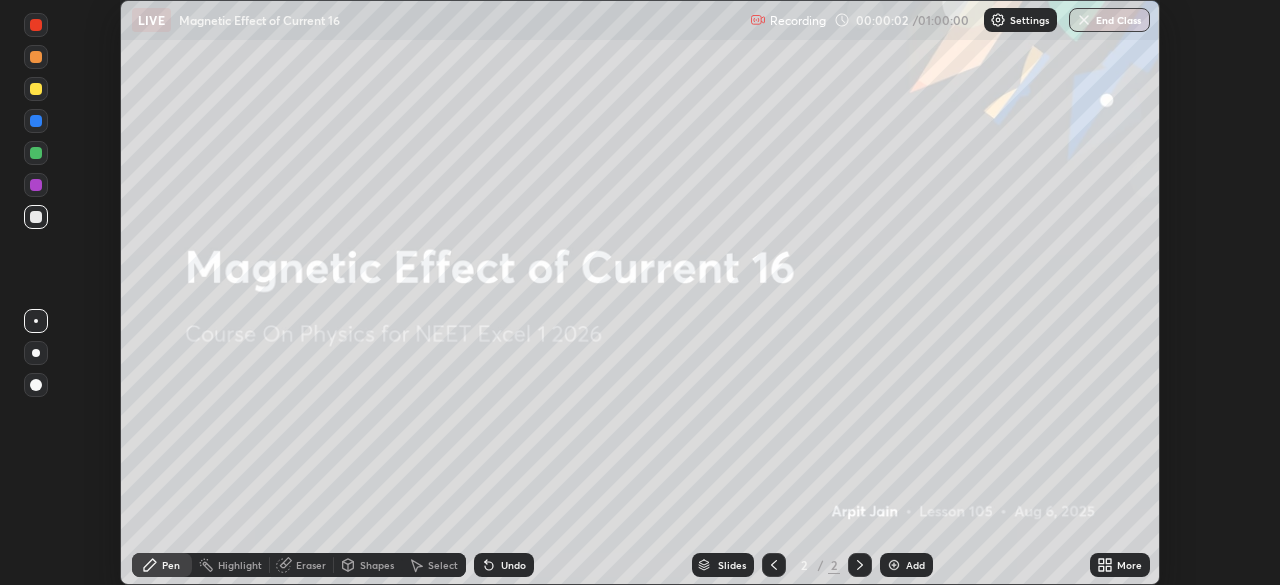 click on "More" at bounding box center [1129, 565] 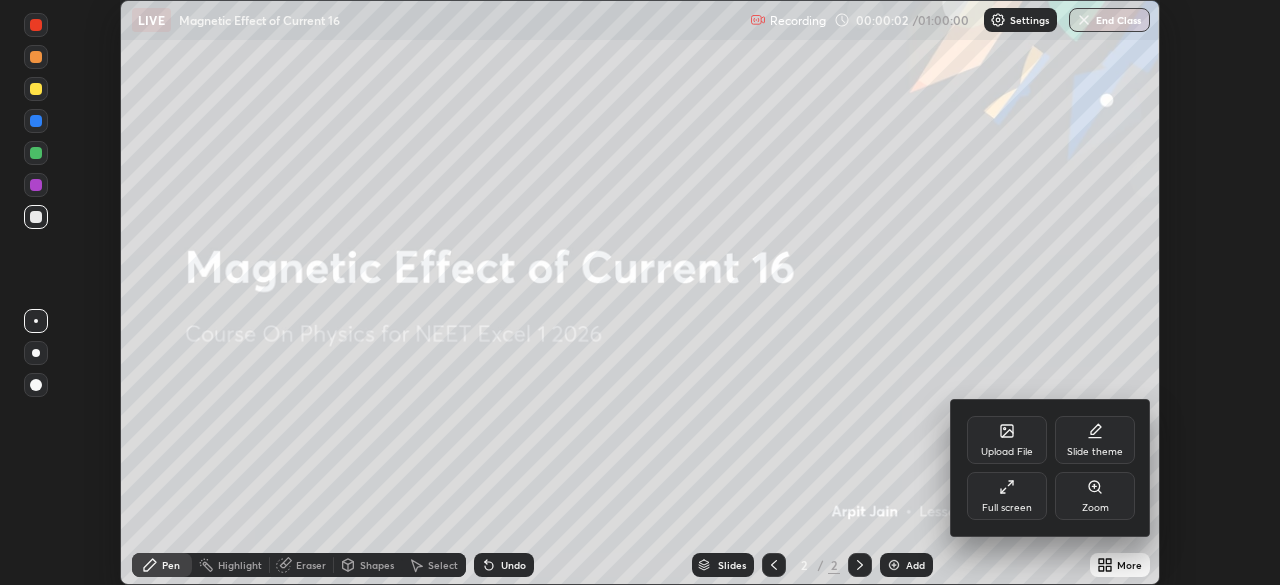 click 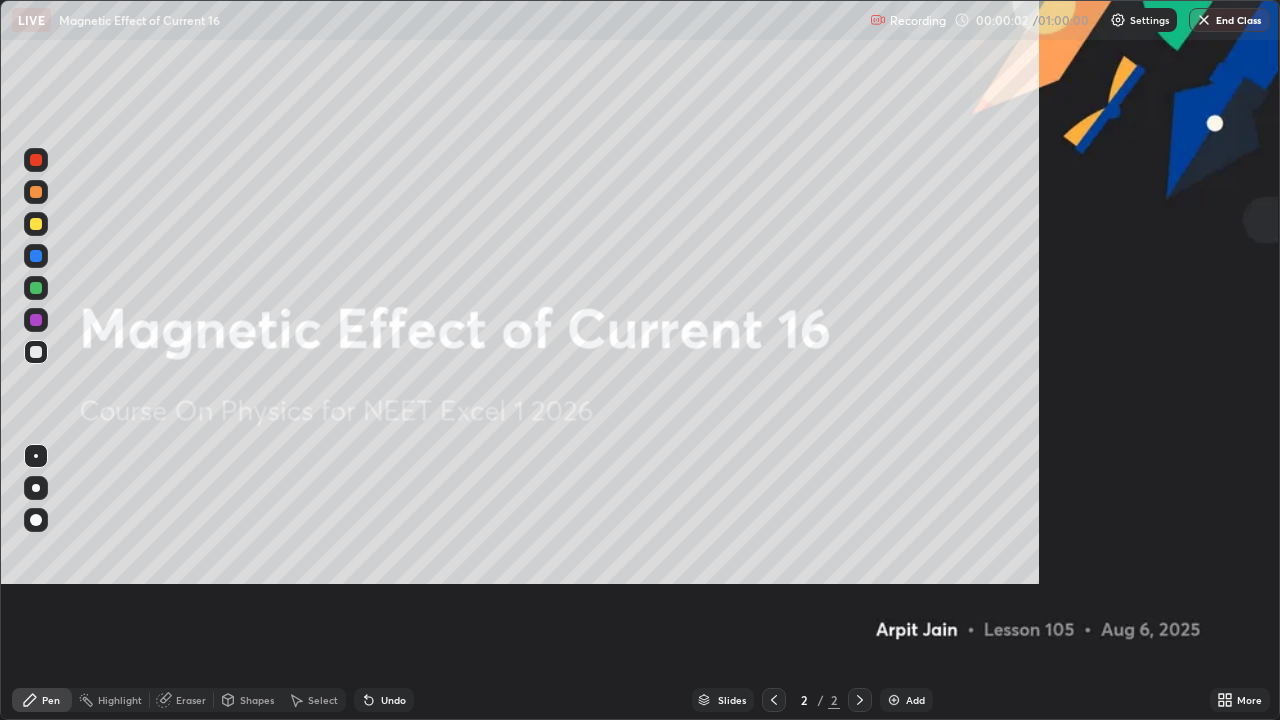 scroll, scrollTop: 99280, scrollLeft: 98720, axis: both 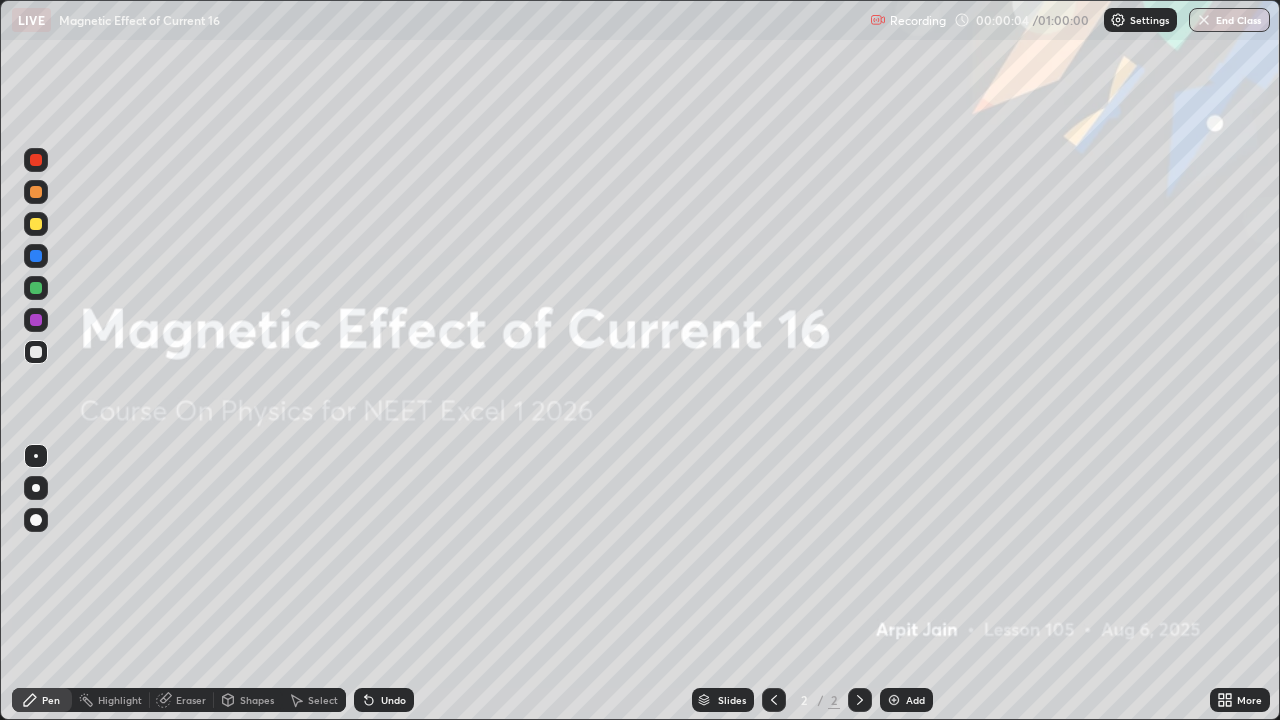 click on "Add" at bounding box center [906, 700] 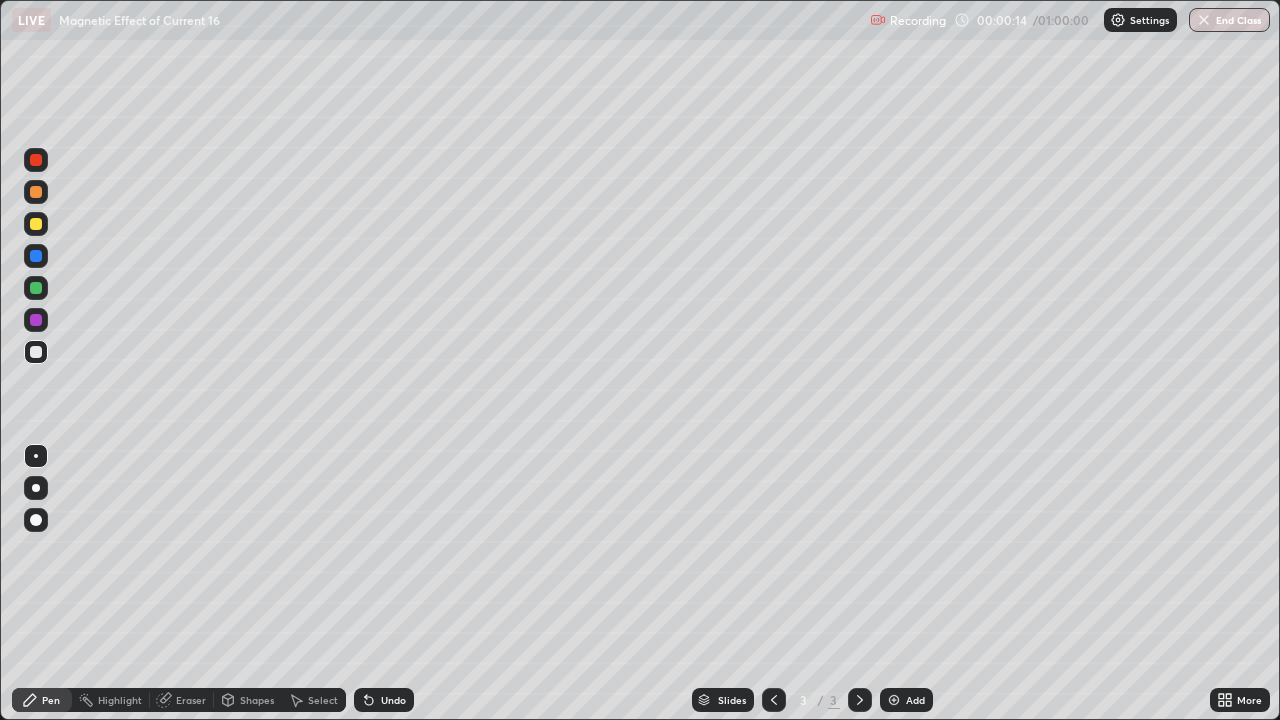 click at bounding box center (36, 352) 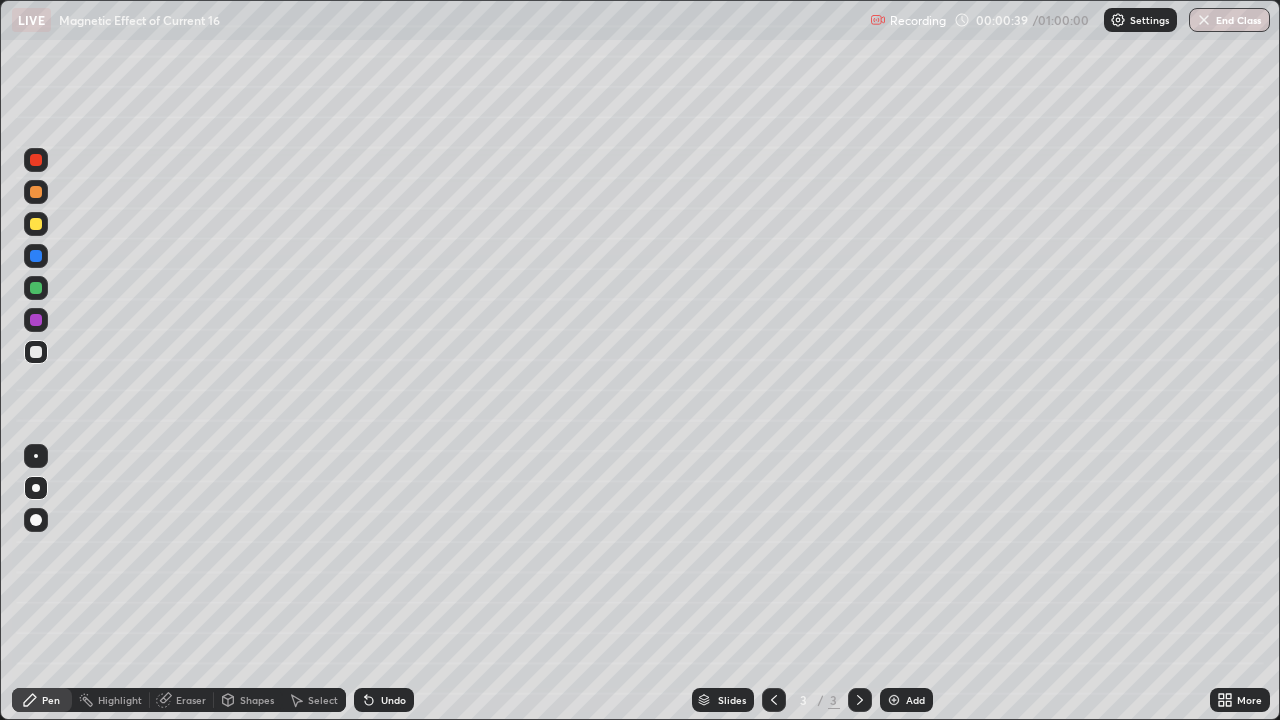 click 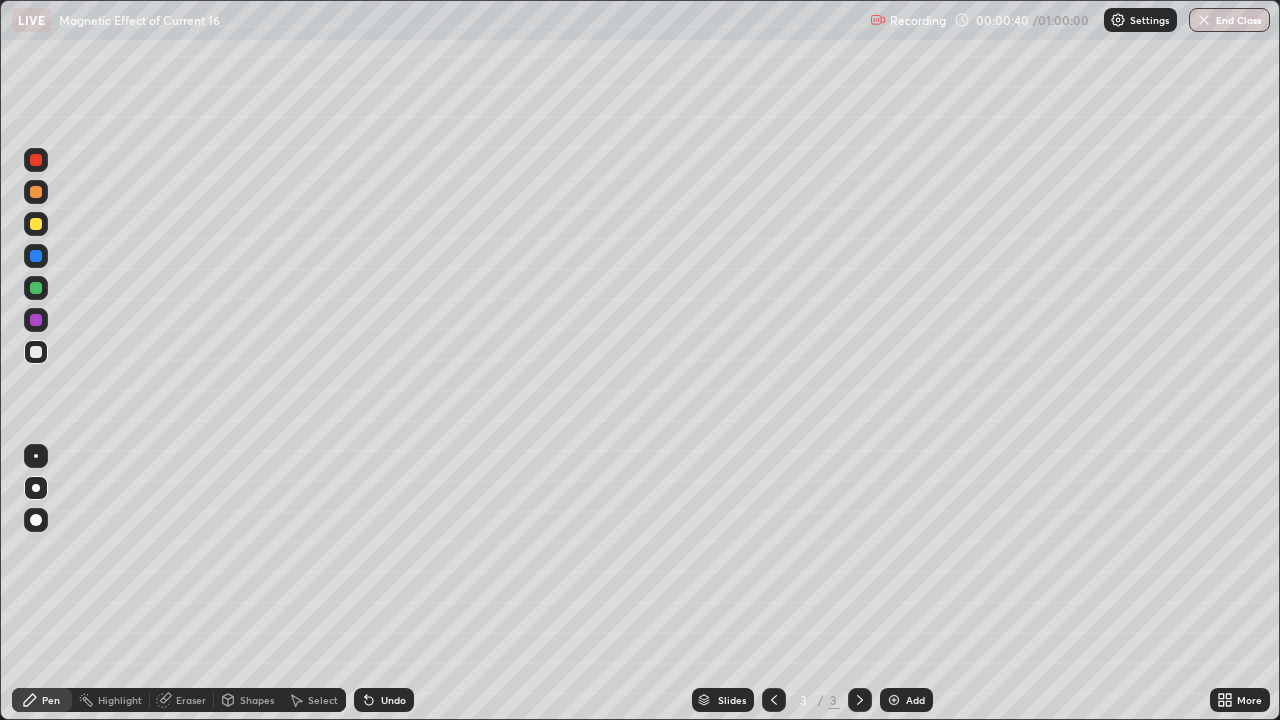 click on "Undo" at bounding box center [384, 700] 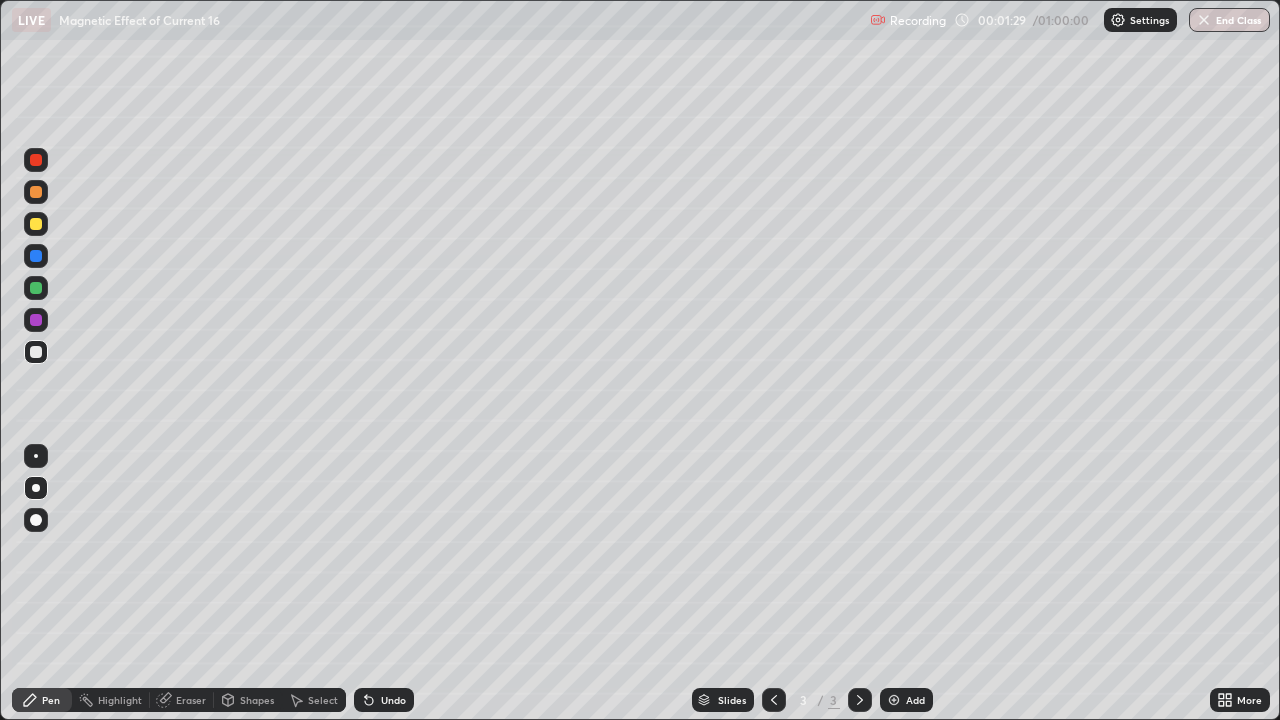 click on "Eraser" at bounding box center (182, 700) 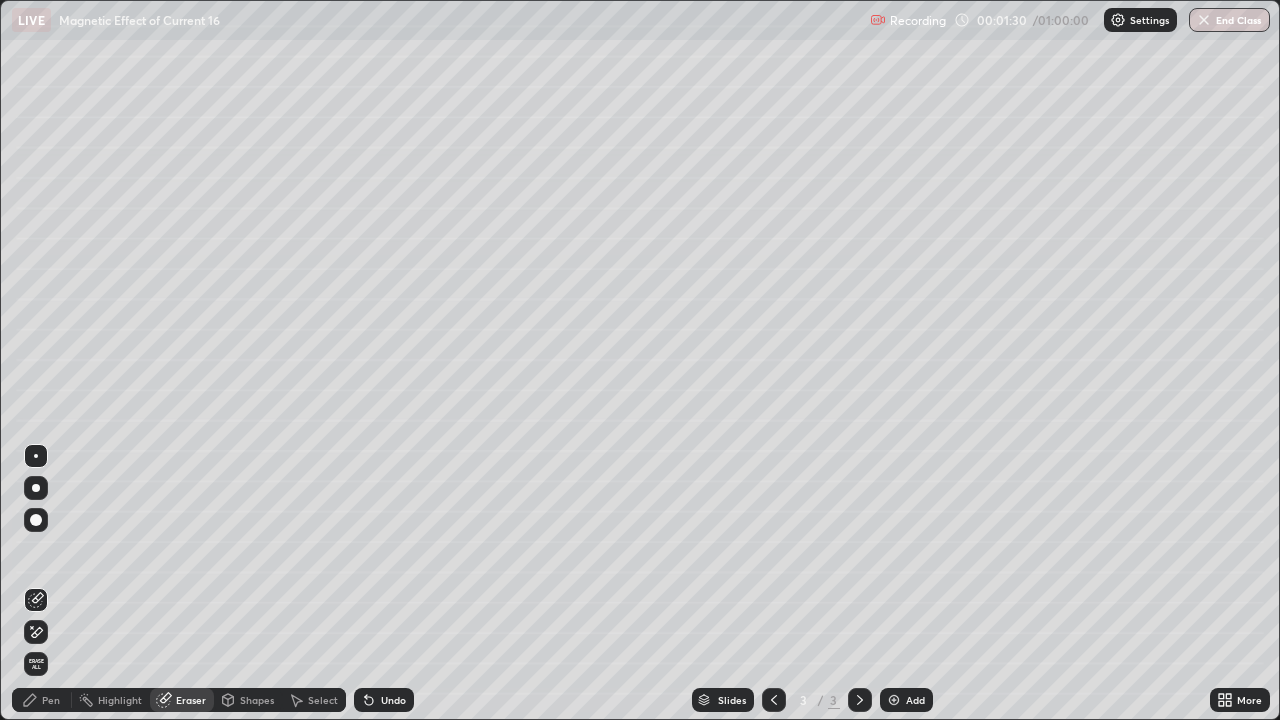 click on "Erase all" at bounding box center [36, 664] 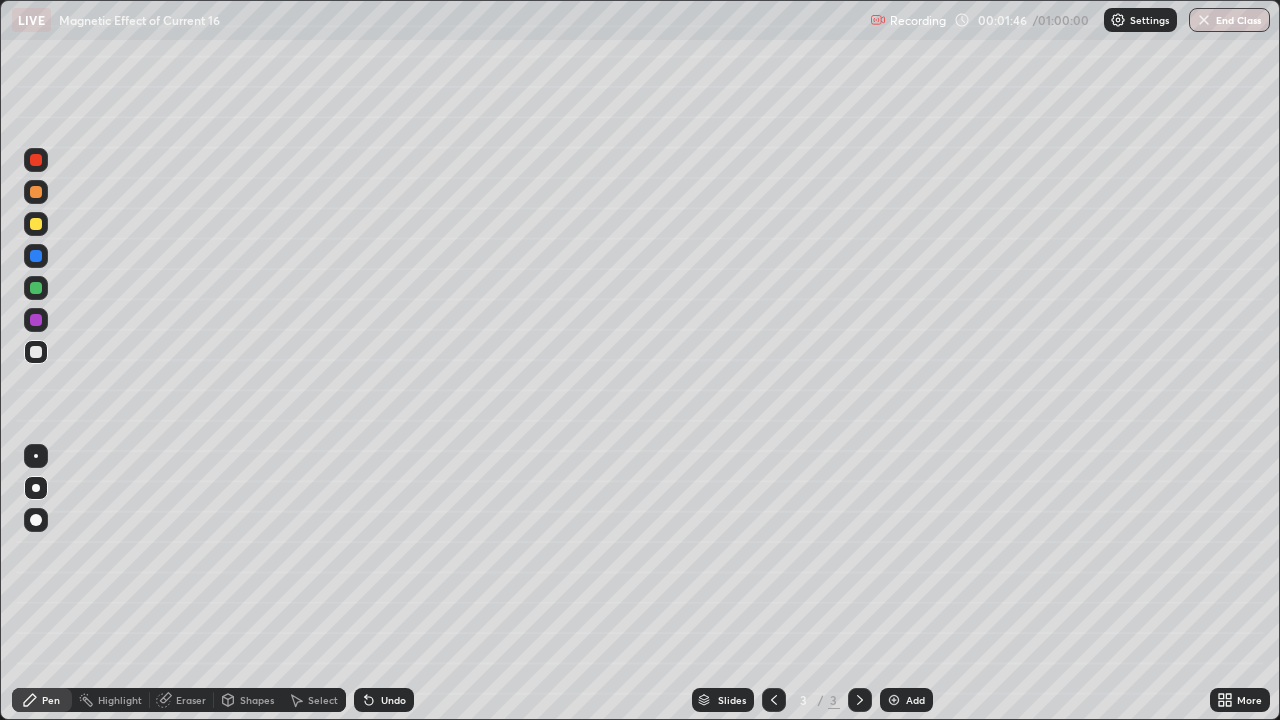 click on "Shapes" at bounding box center [248, 700] 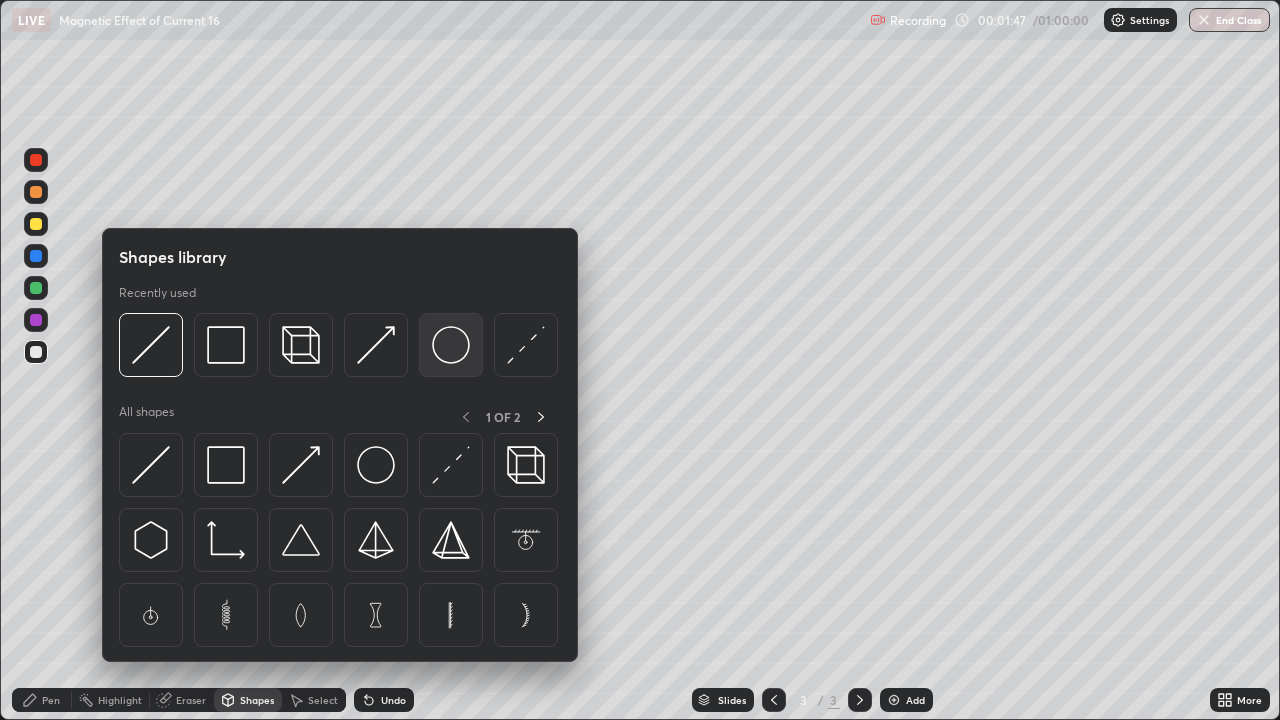 click at bounding box center [451, 345] 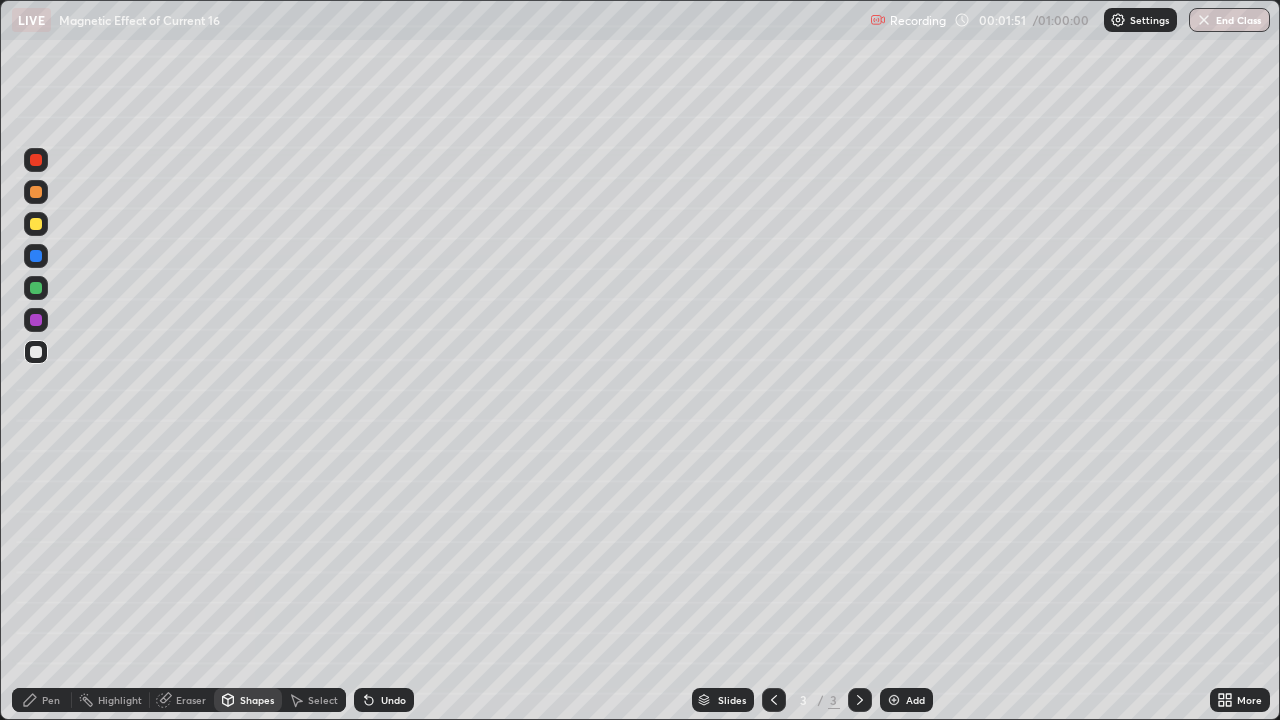 click at bounding box center [36, 224] 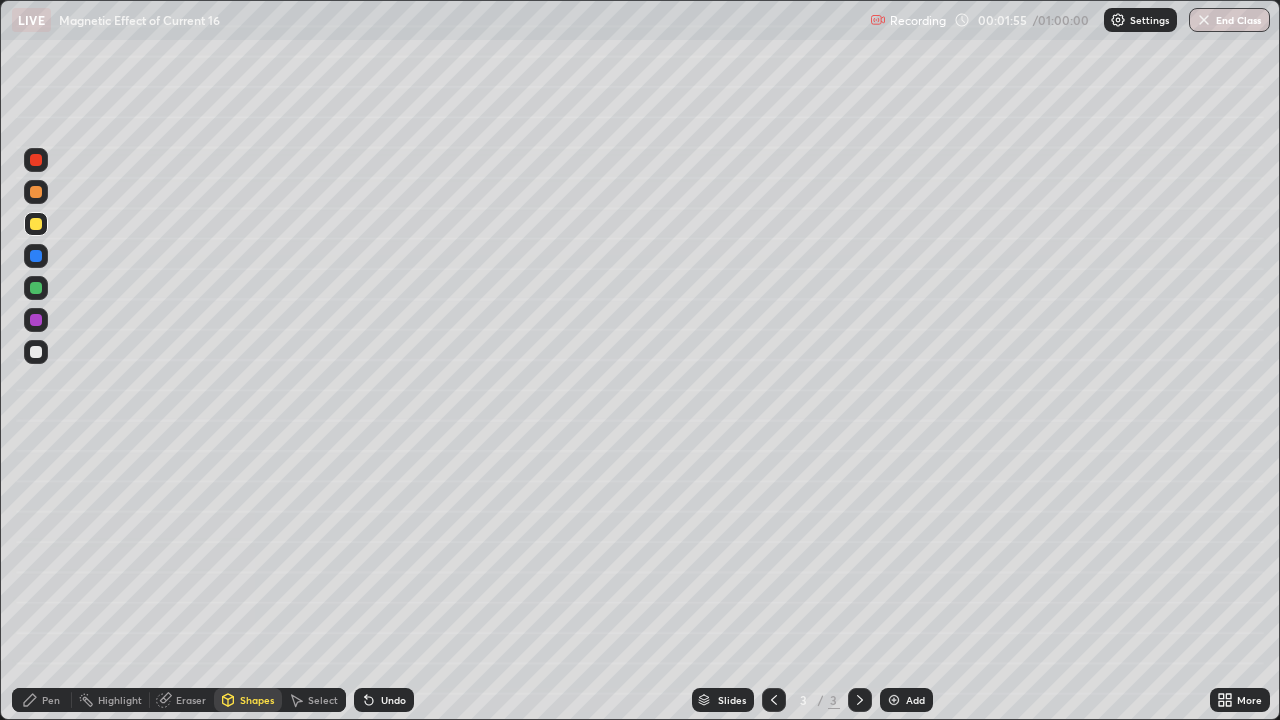 click on "Pen" at bounding box center (42, 700) 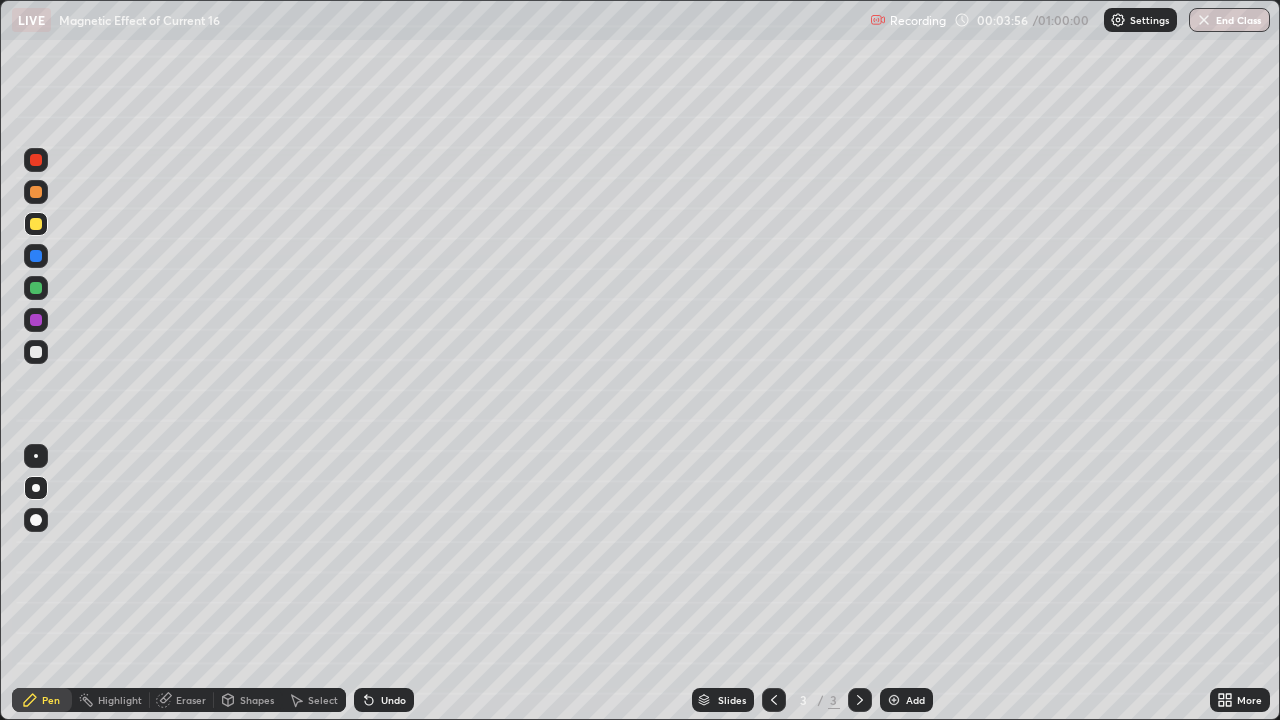 click on "Add" at bounding box center [915, 700] 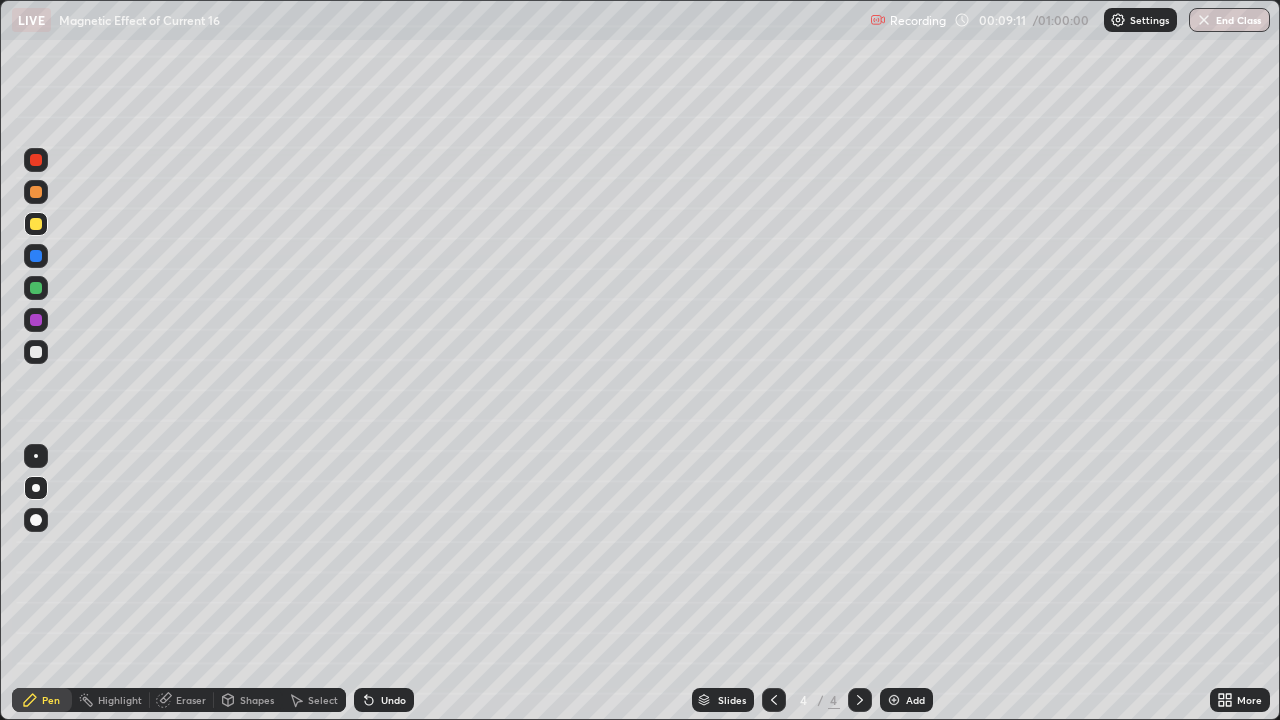 click at bounding box center [894, 700] 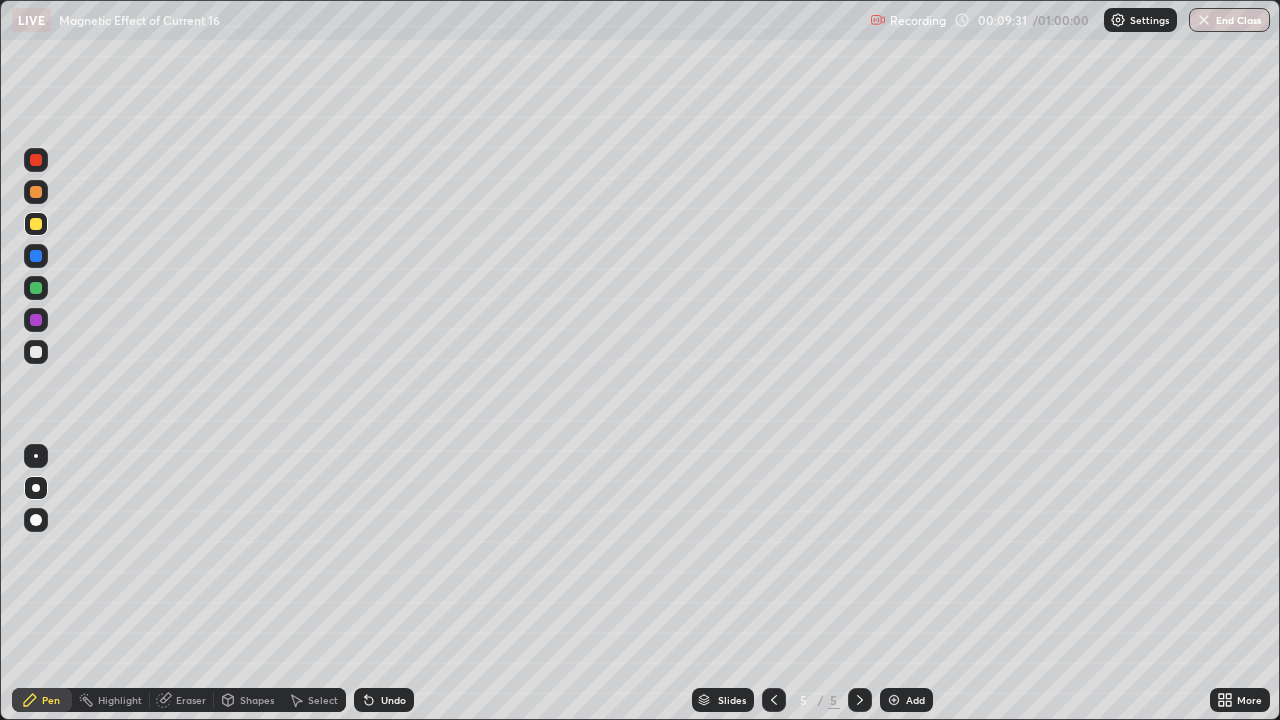 click on "Shapes" at bounding box center (248, 700) 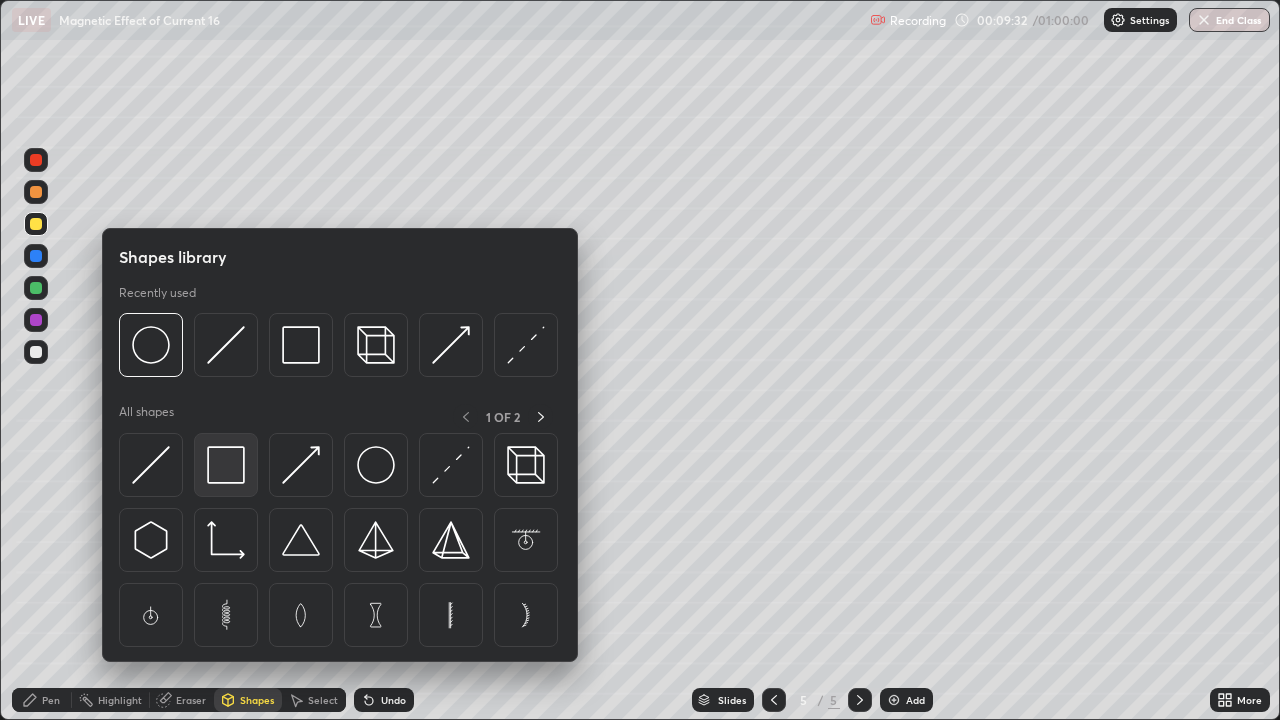 click at bounding box center (226, 465) 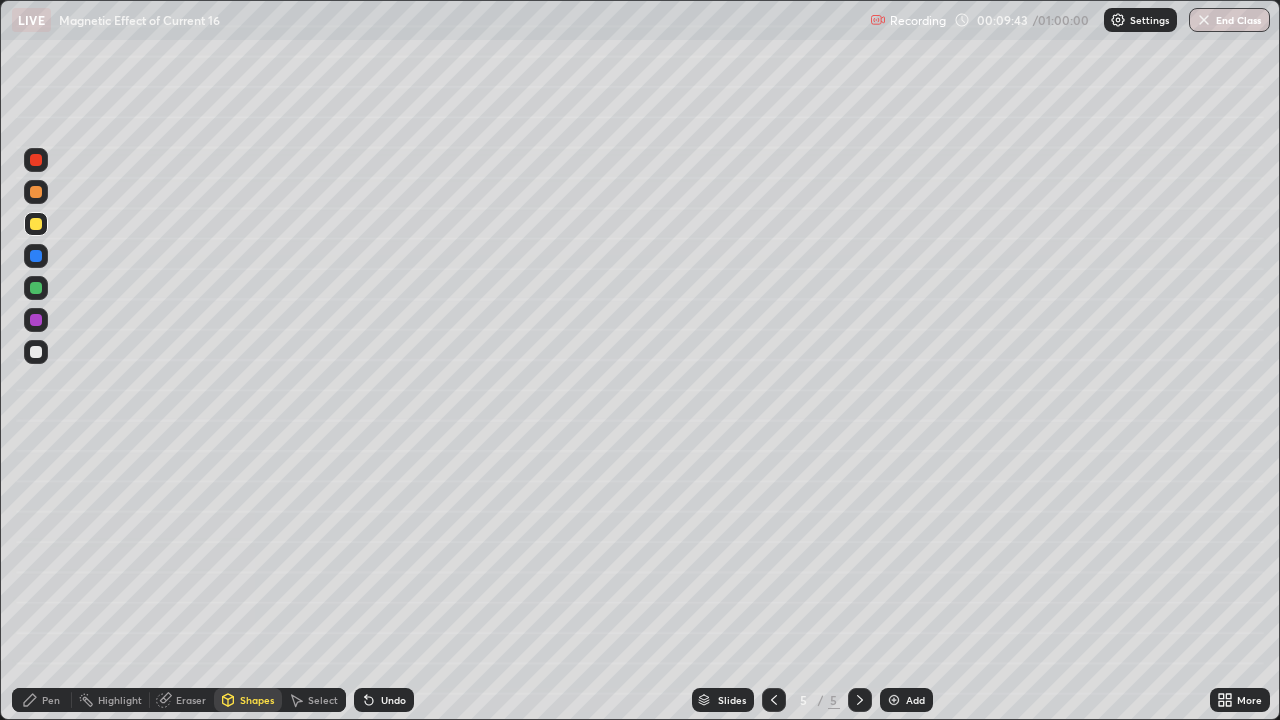 click on "Shapes" at bounding box center (257, 700) 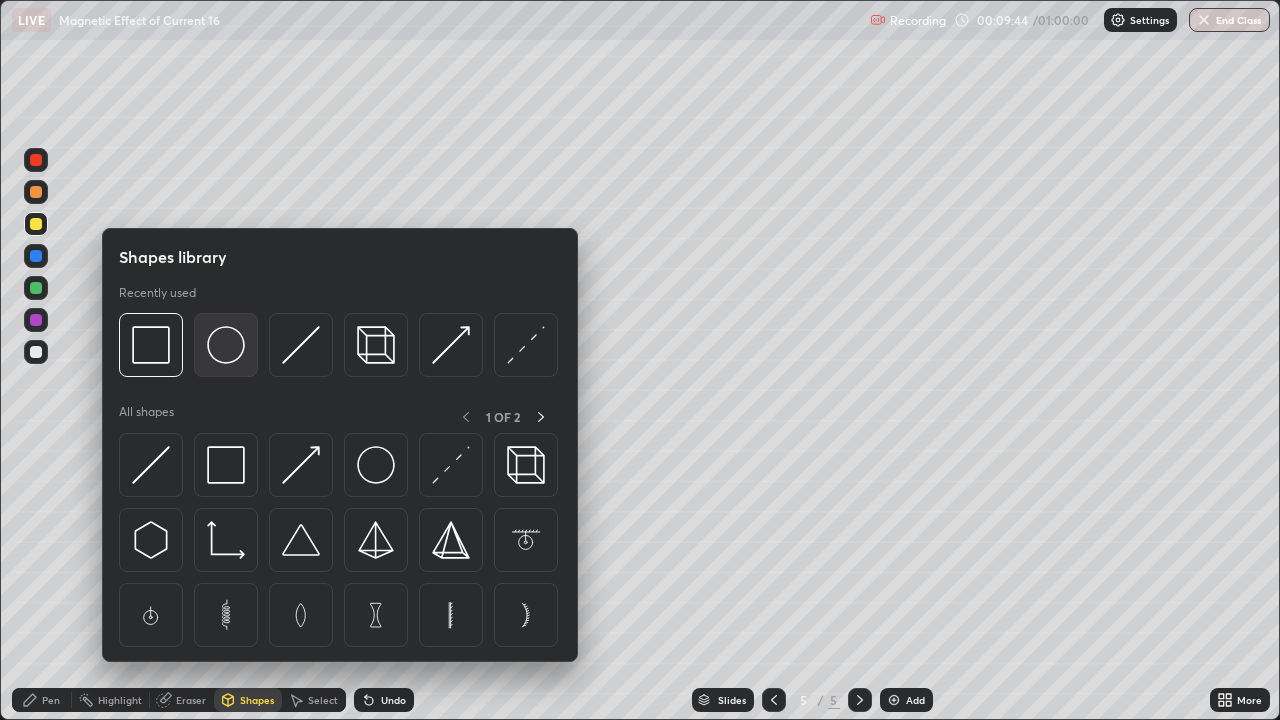 click at bounding box center [226, 345] 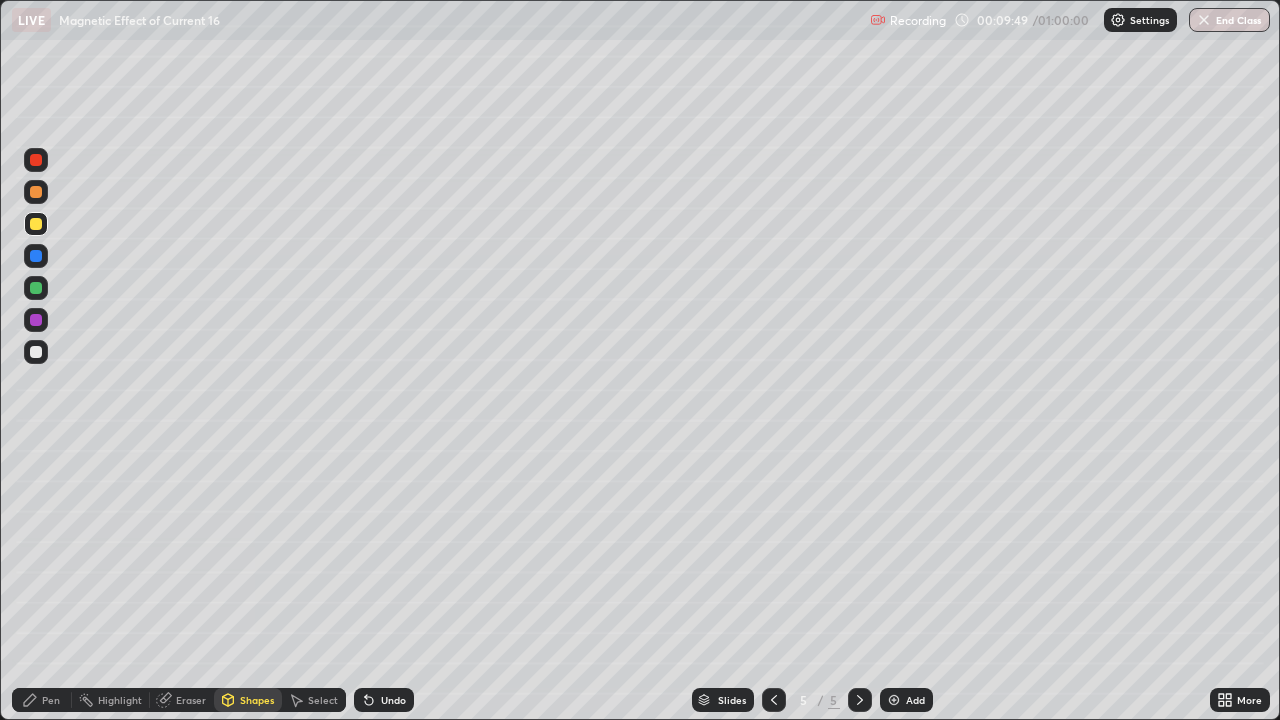 click on "Shapes" at bounding box center (248, 700) 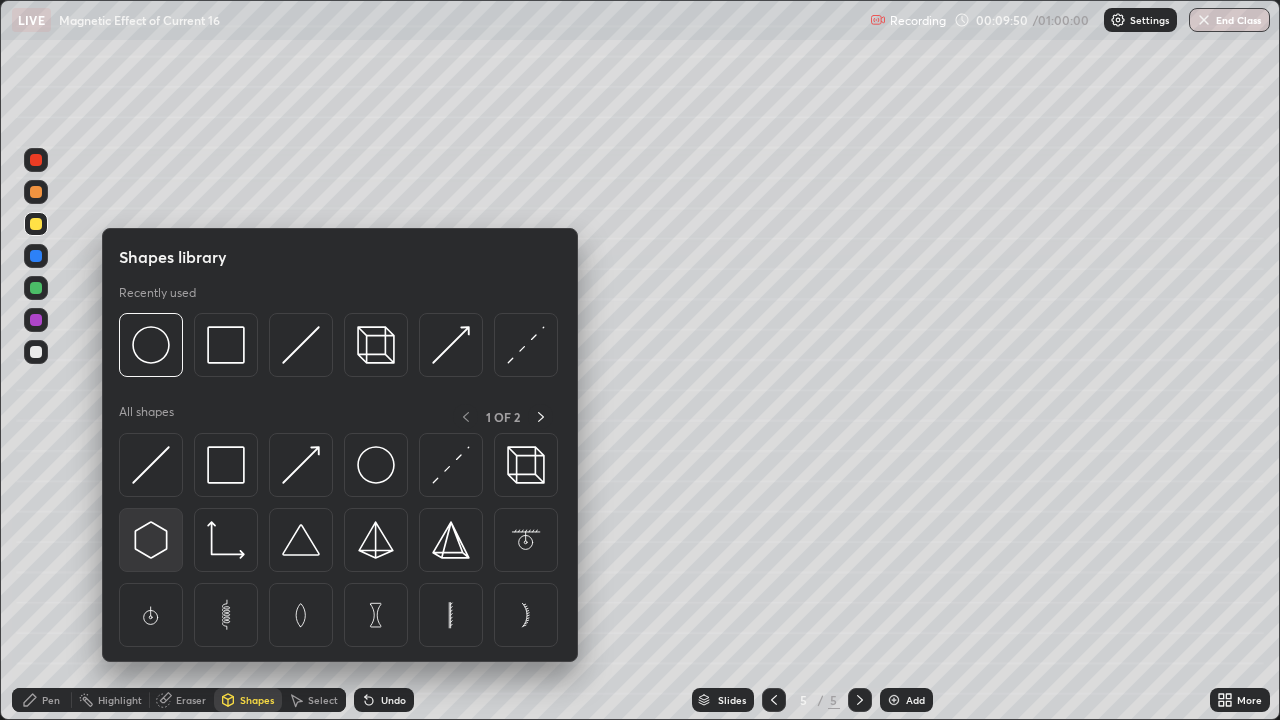 click at bounding box center (151, 540) 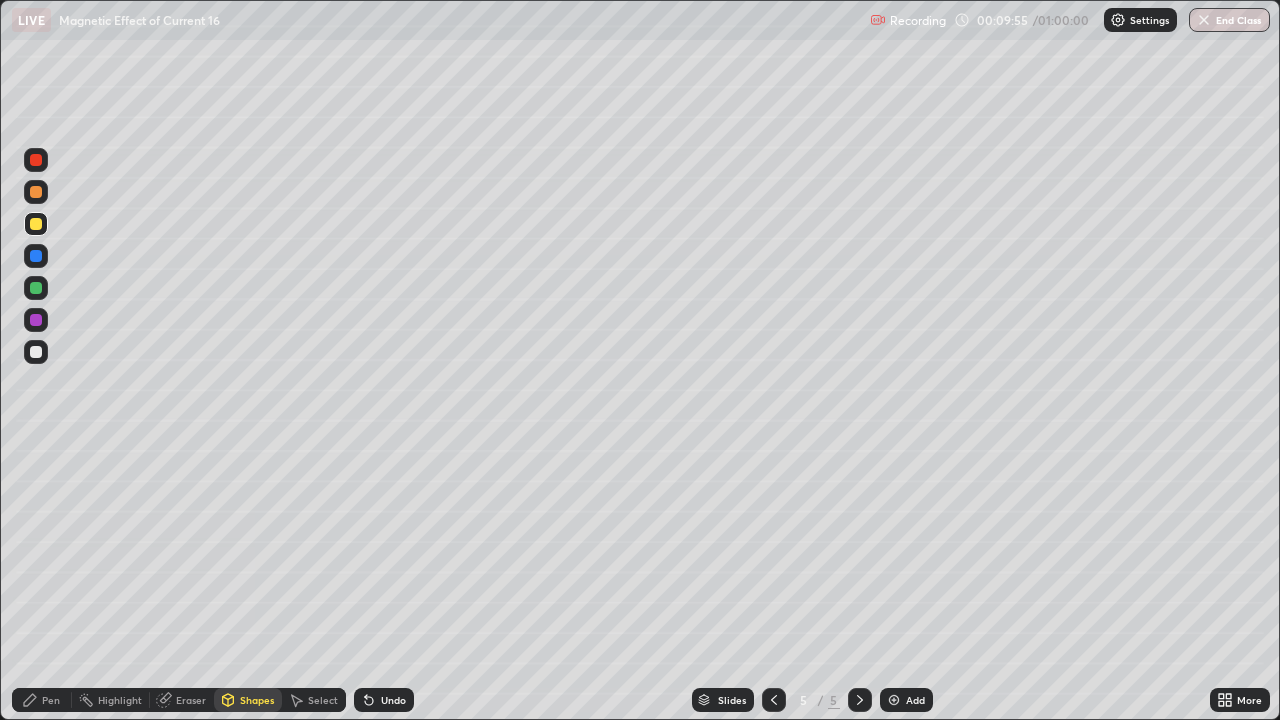 click on "Pen" at bounding box center [51, 700] 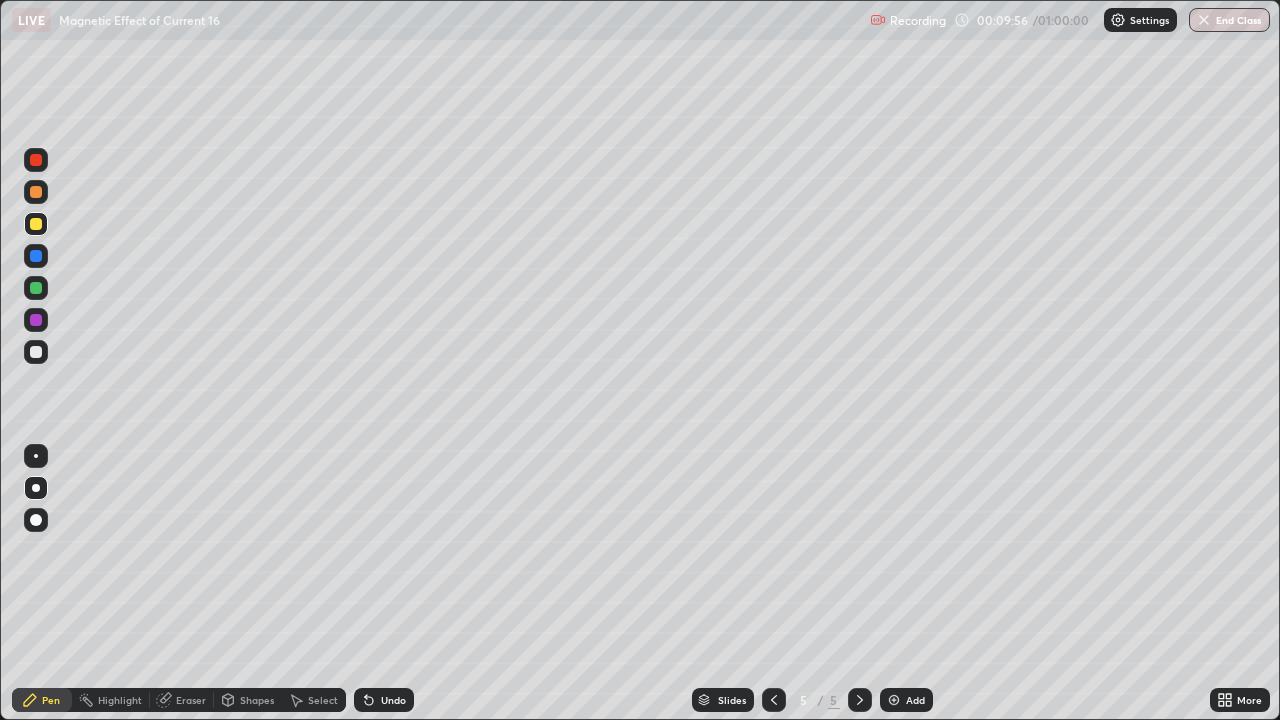 click at bounding box center (36, 352) 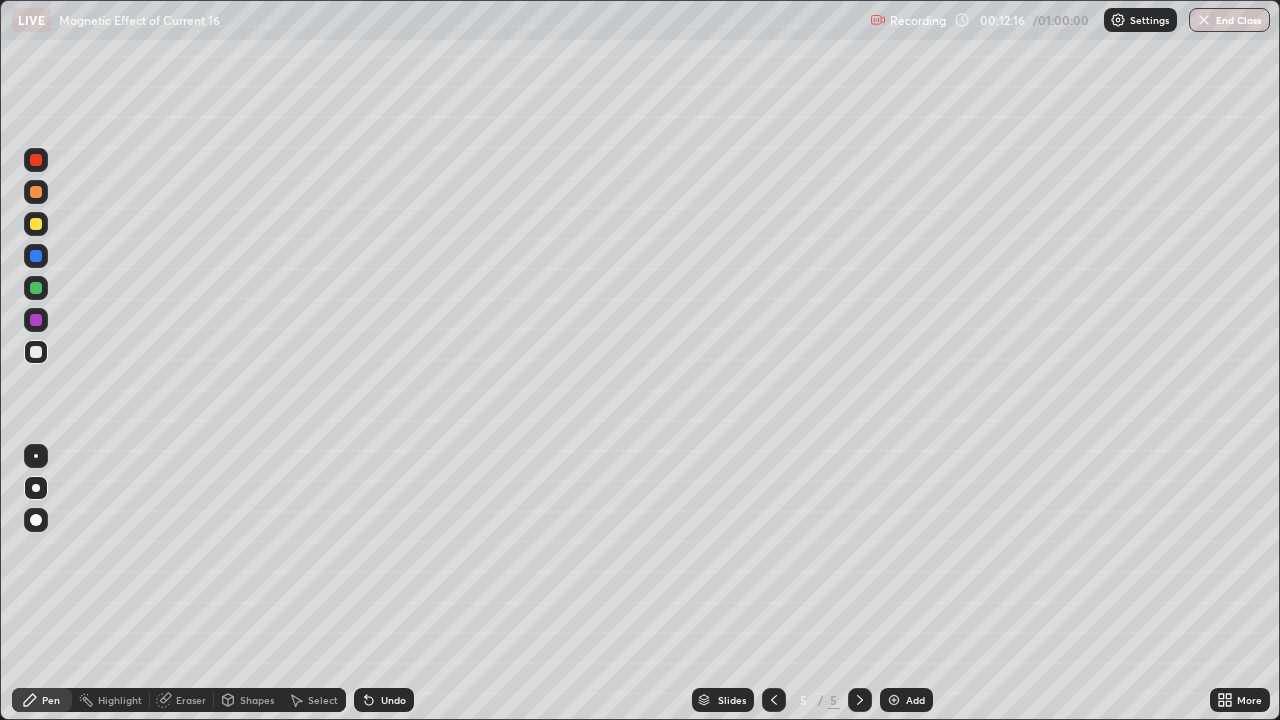 click at bounding box center (36, 560) 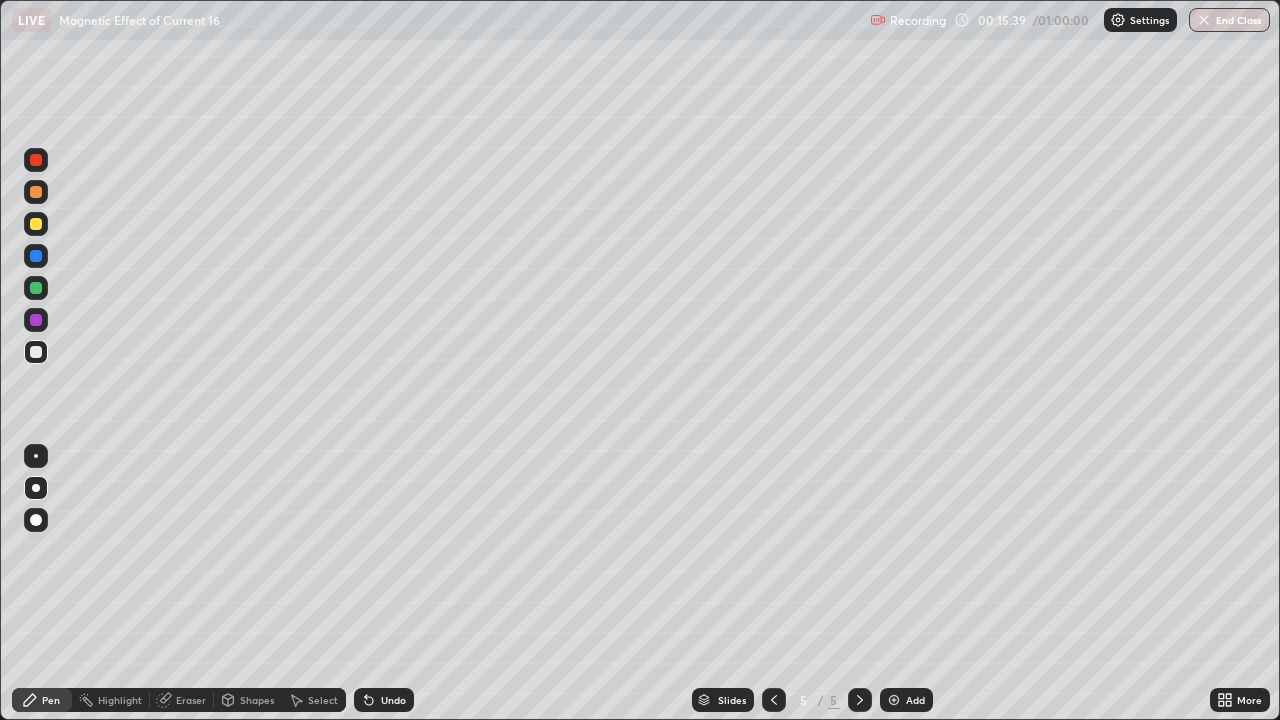 click 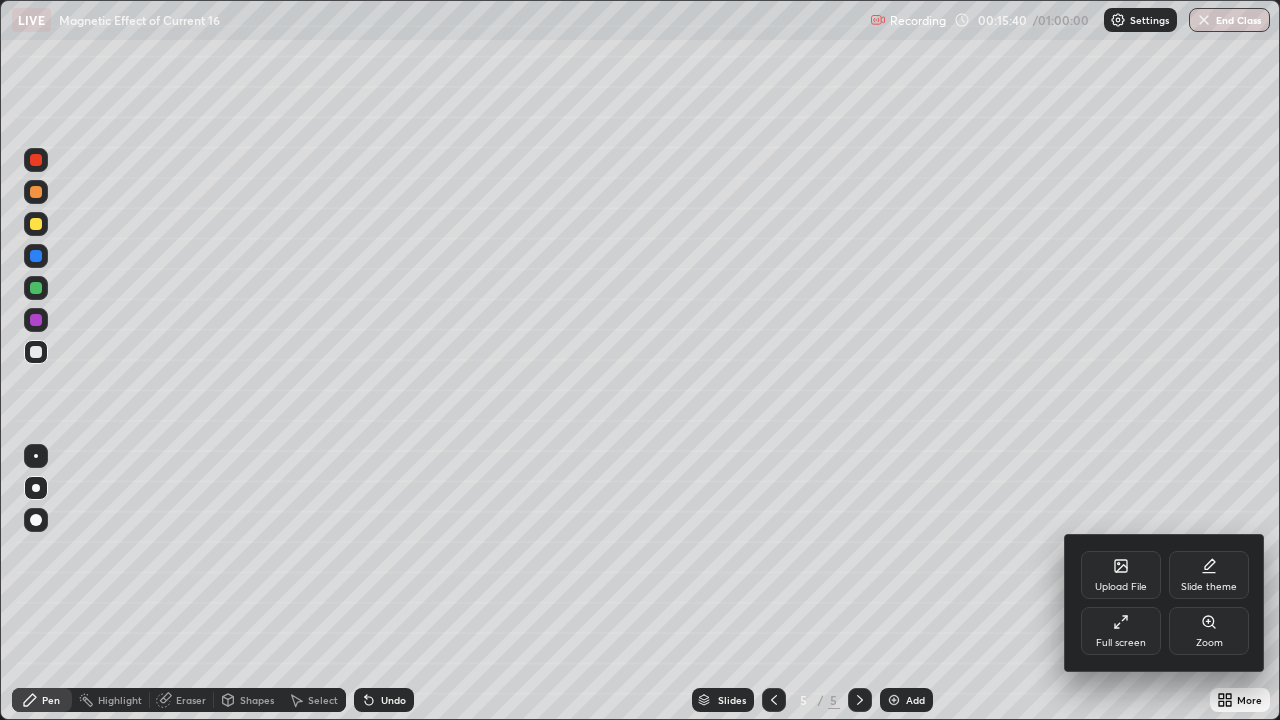 click on "Full screen" at bounding box center (1121, 631) 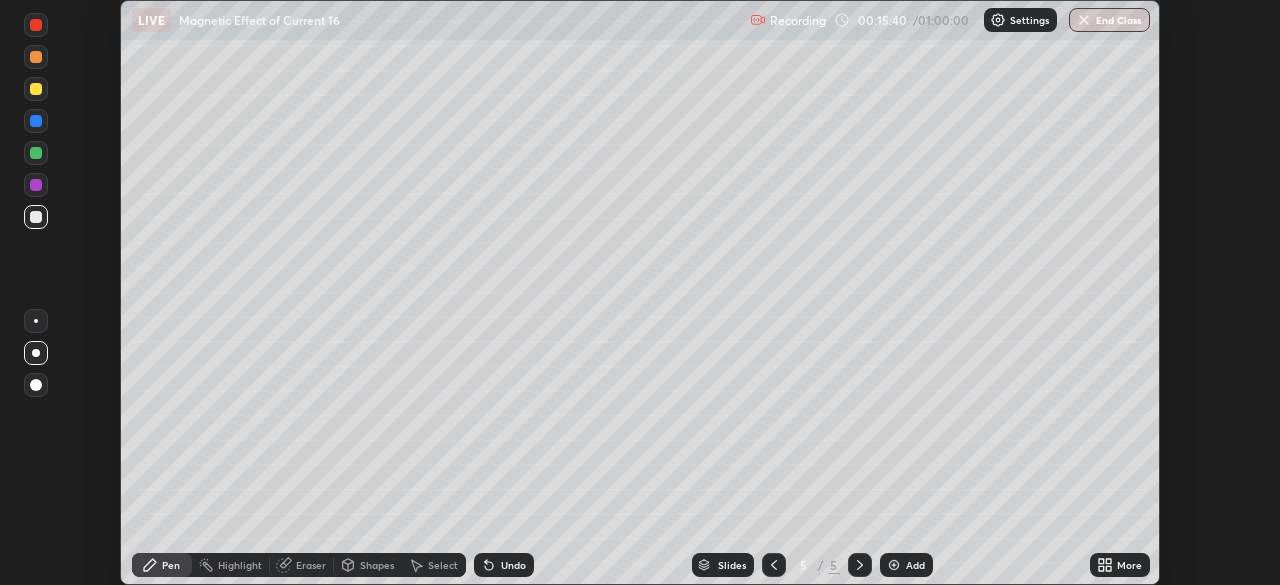 scroll, scrollTop: 585, scrollLeft: 1280, axis: both 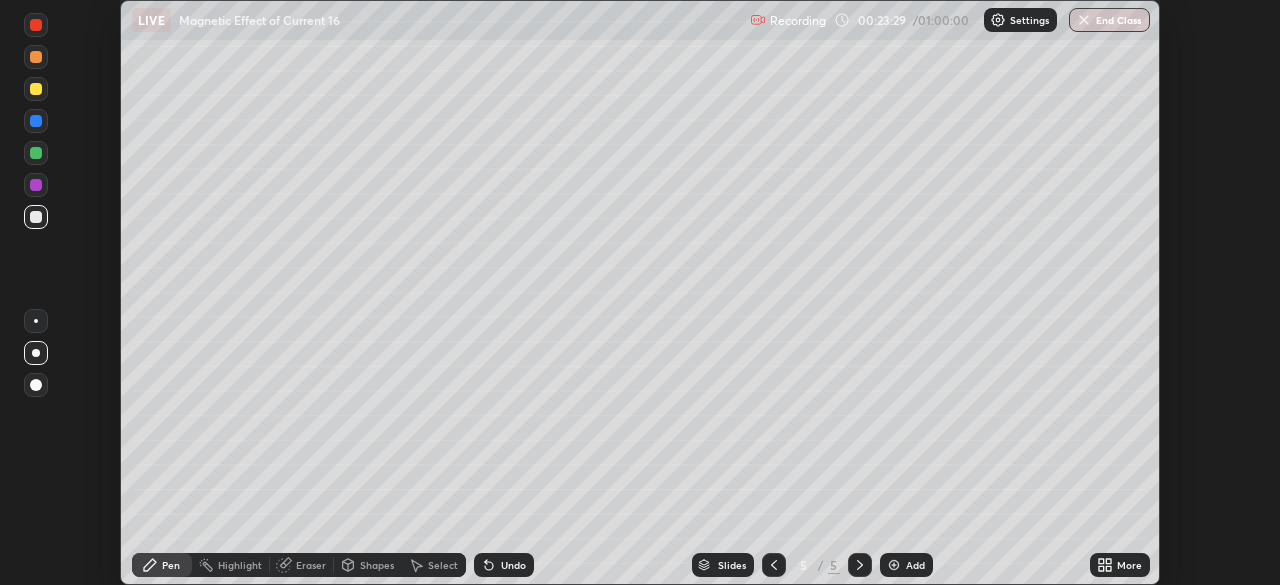 click on "Add" at bounding box center [915, 565] 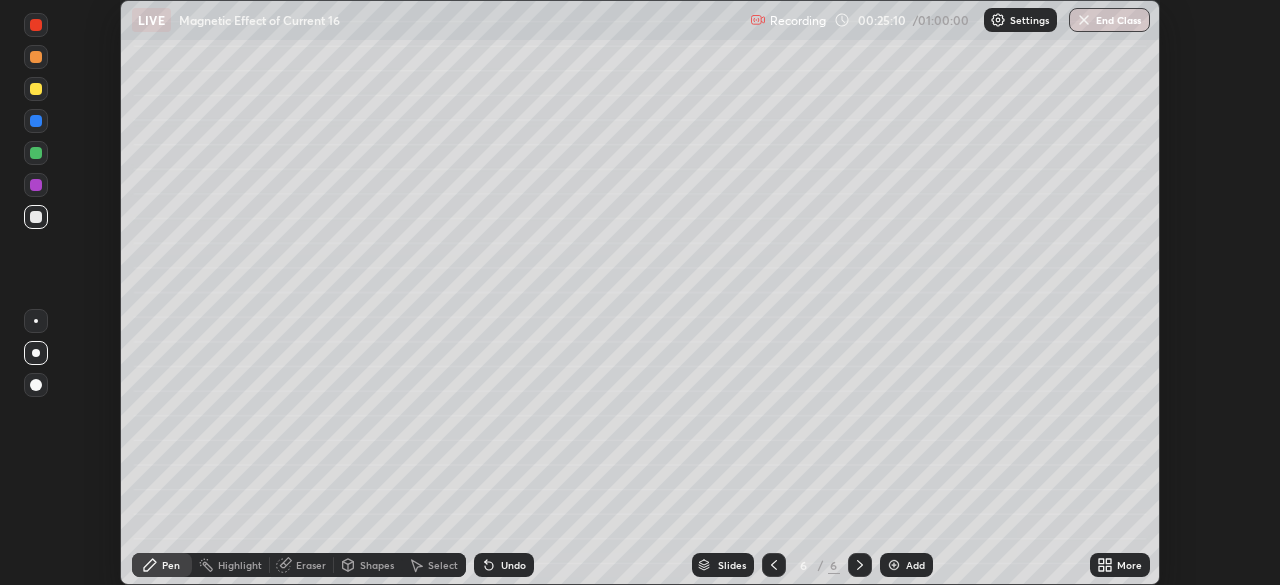 click on "Eraser" at bounding box center (302, 565) 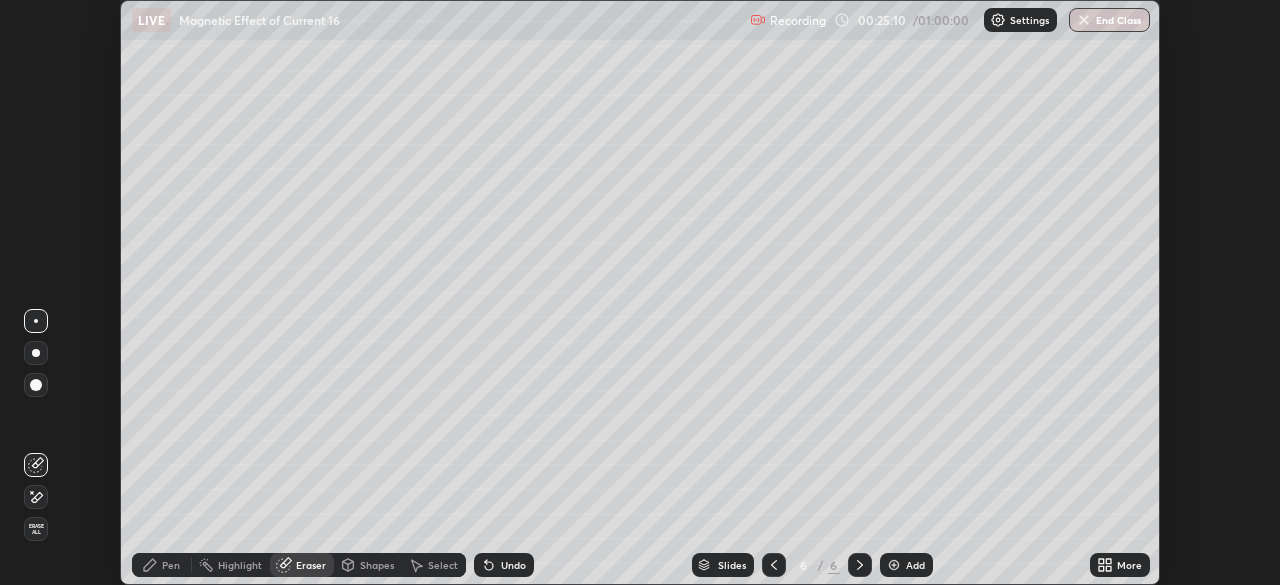 click on "Erase all" at bounding box center (36, 529) 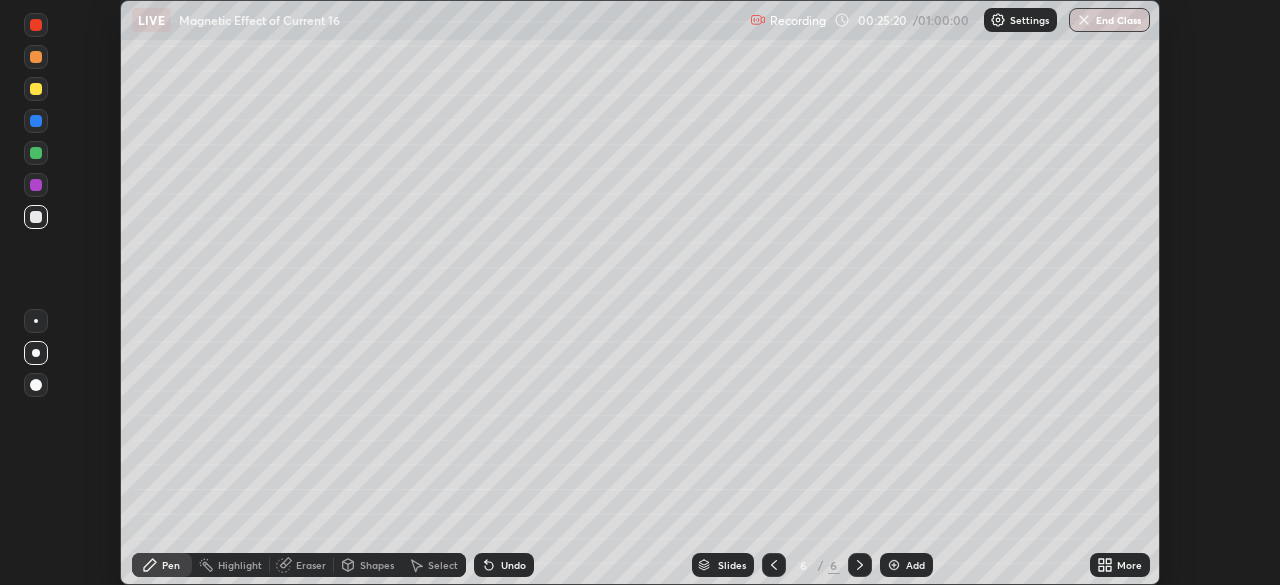 click 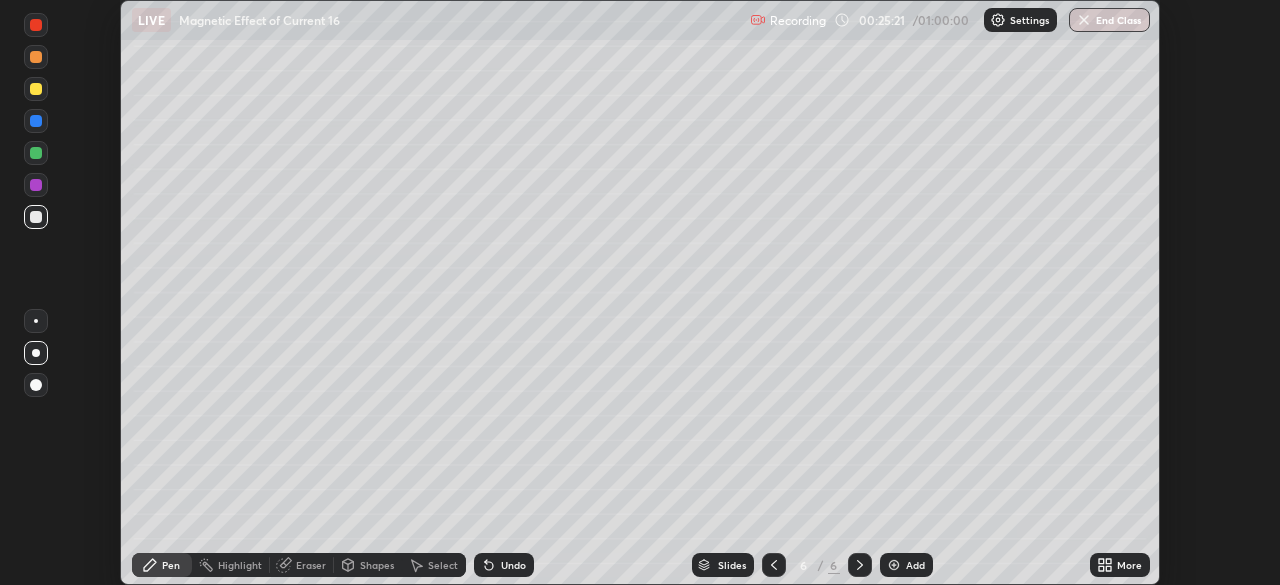 click 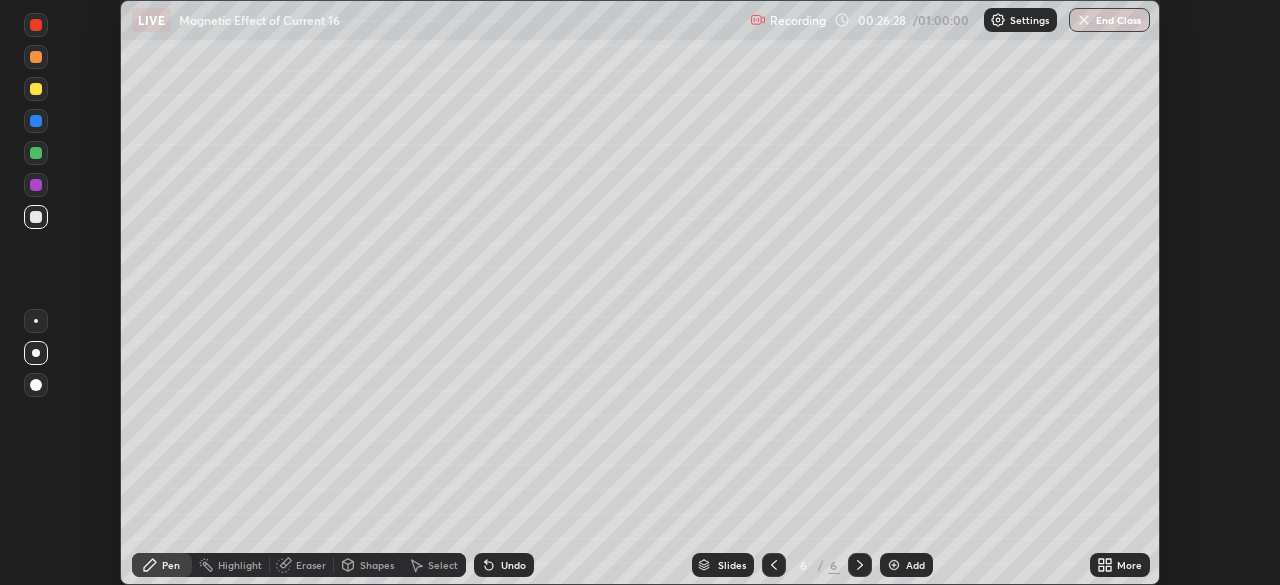 click 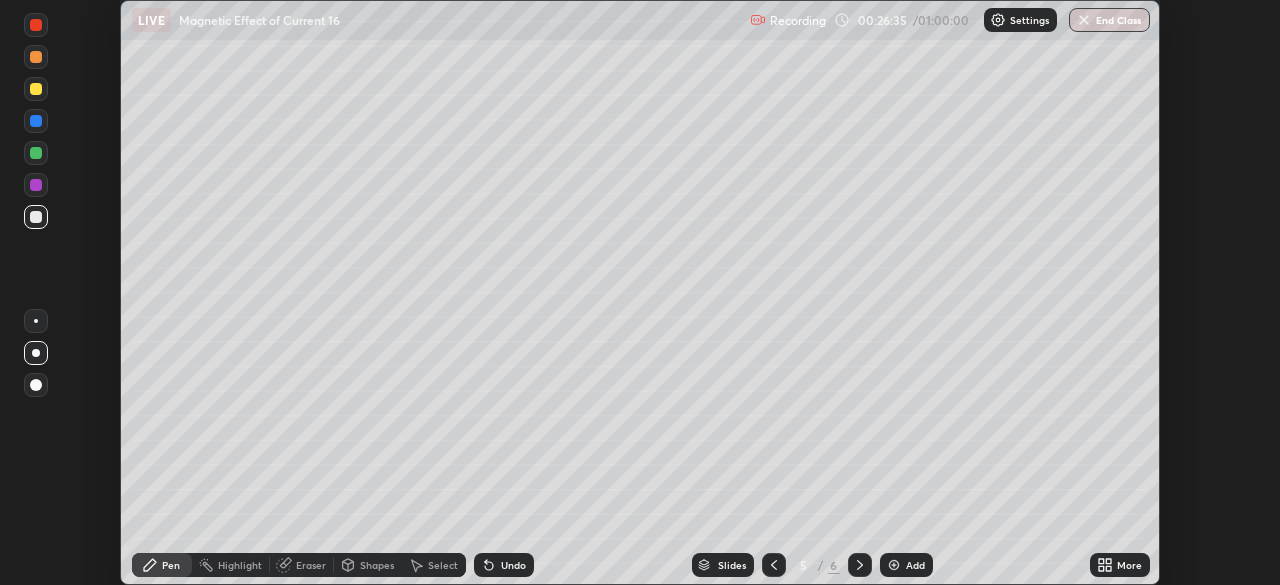 click 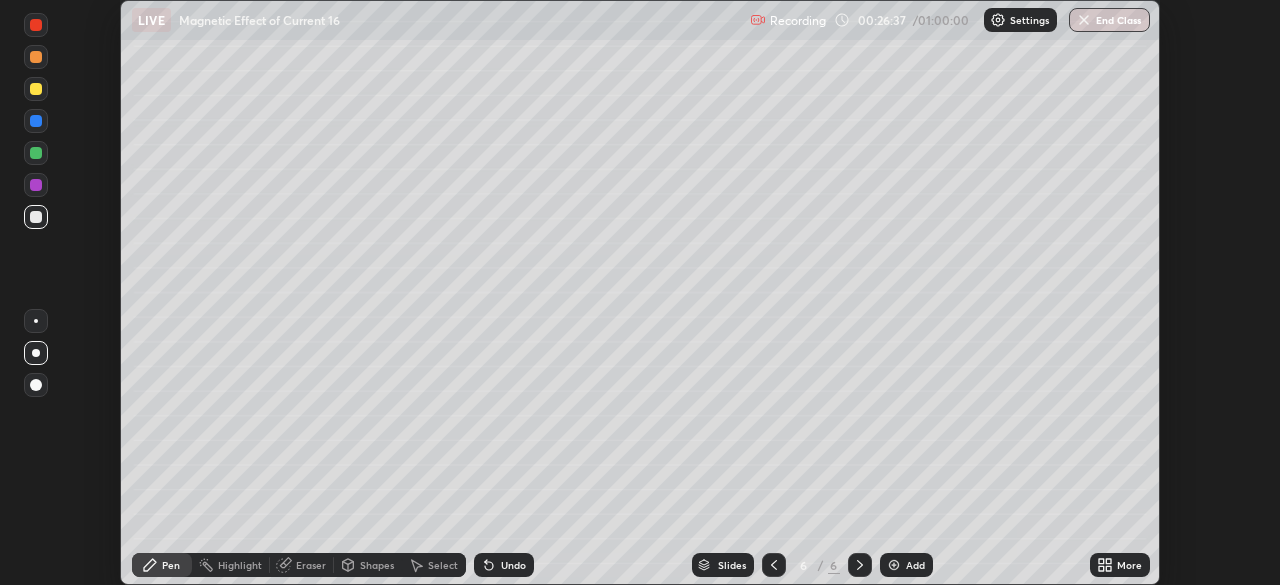 click on "Eraser" at bounding box center (311, 565) 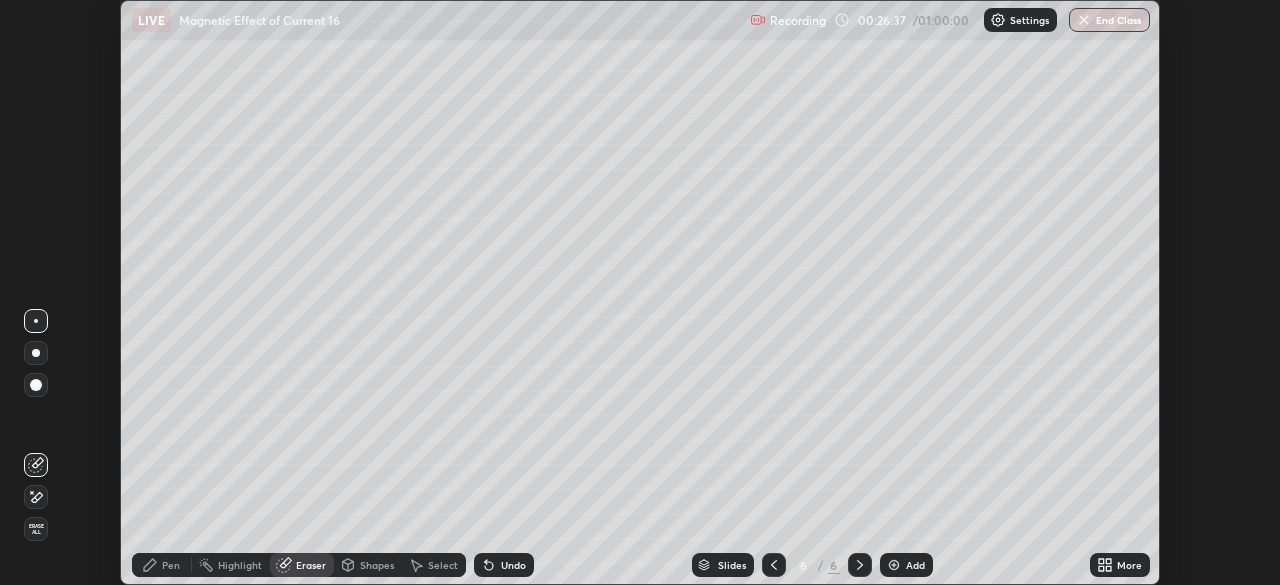 click on "Erase all" at bounding box center (36, 529) 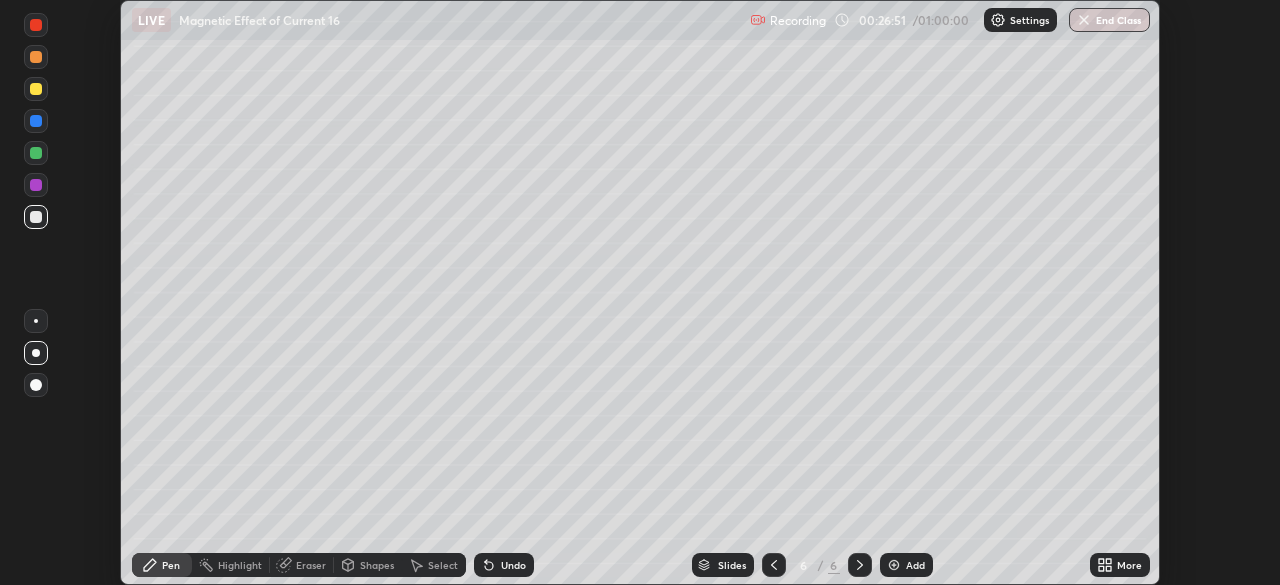 click at bounding box center [36, 217] 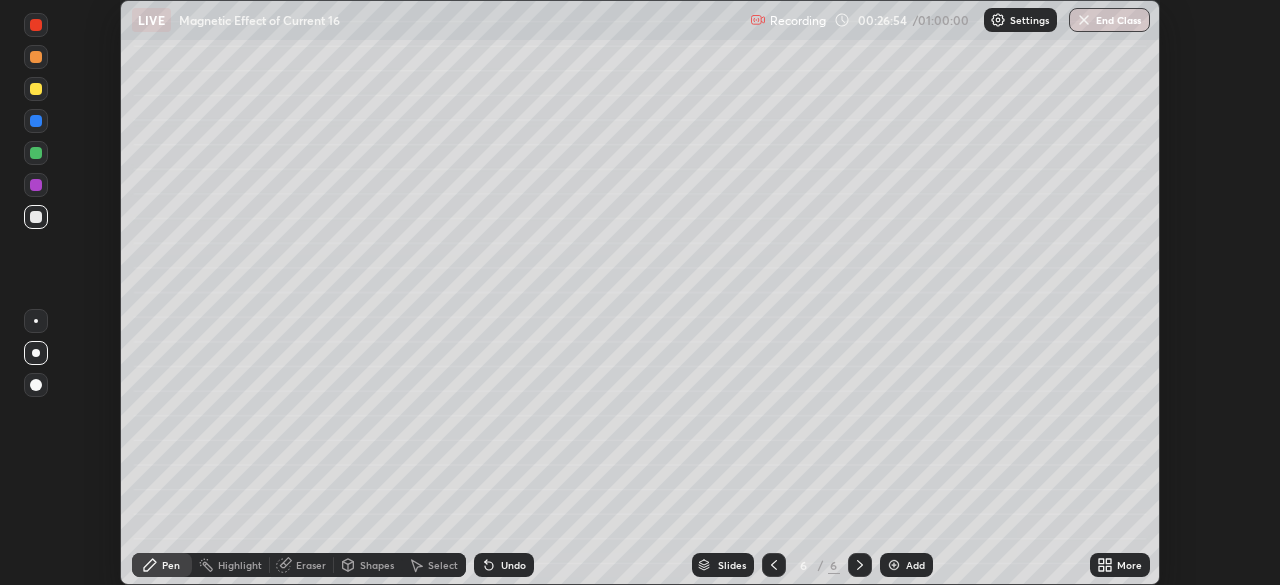 click at bounding box center [36, 89] 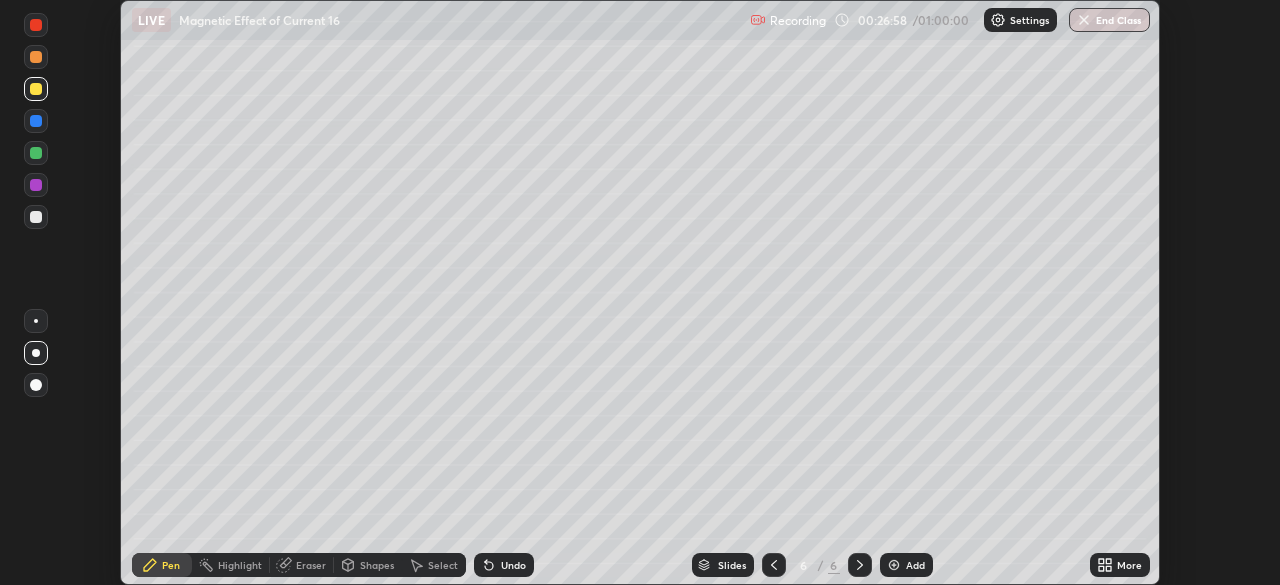 click at bounding box center [36, 185] 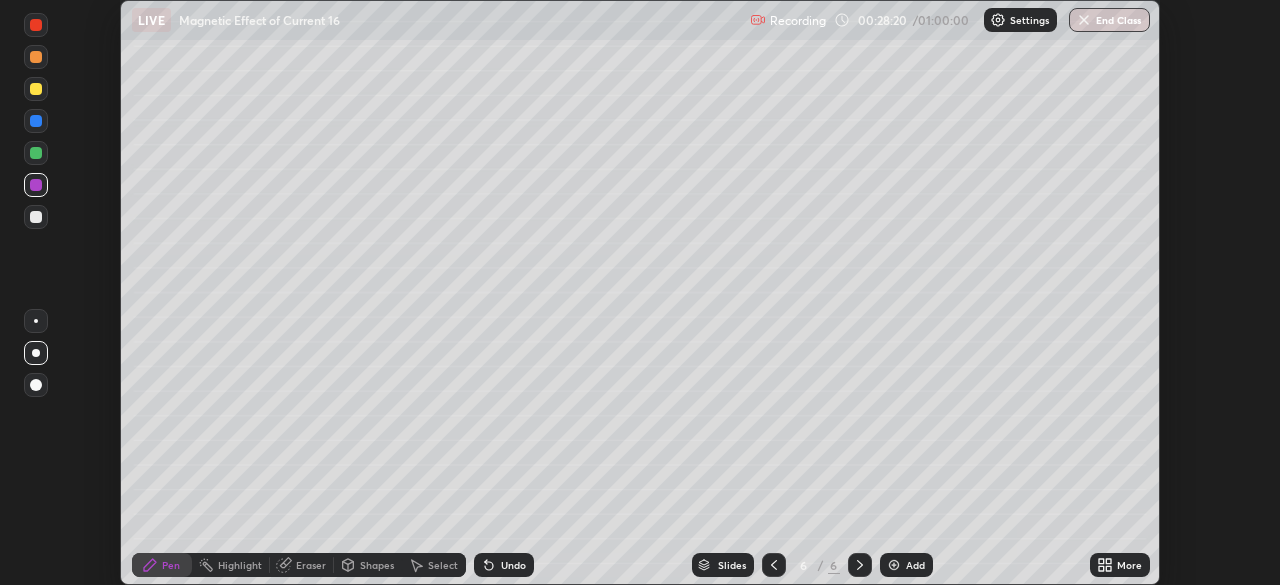 click on "Highlight" at bounding box center (240, 565) 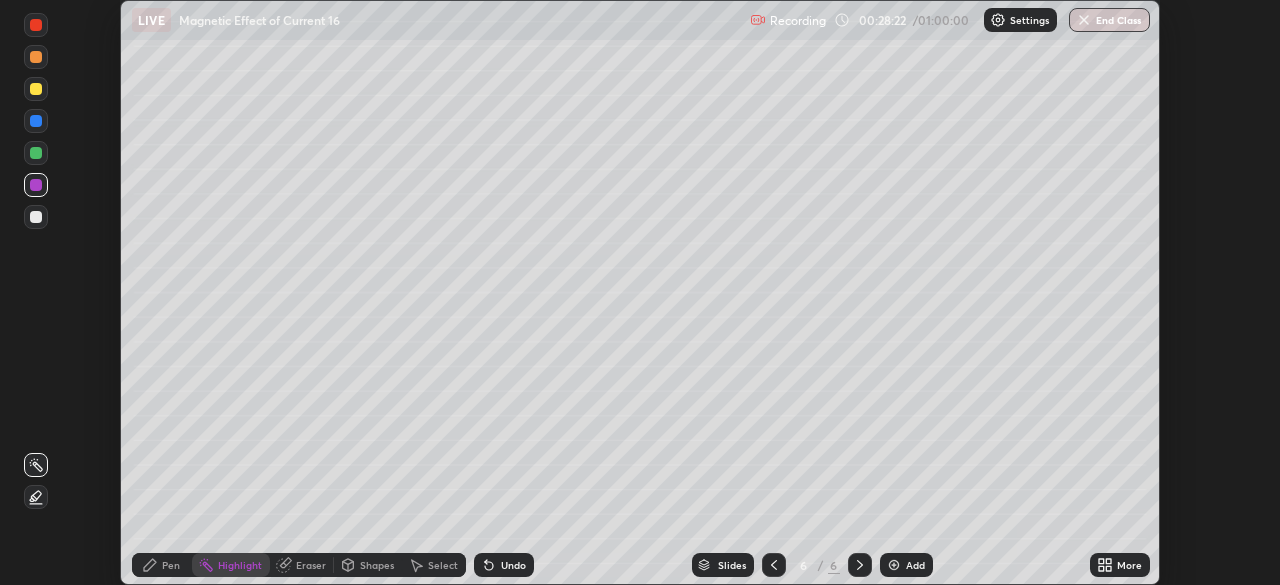 click at bounding box center (36, 217) 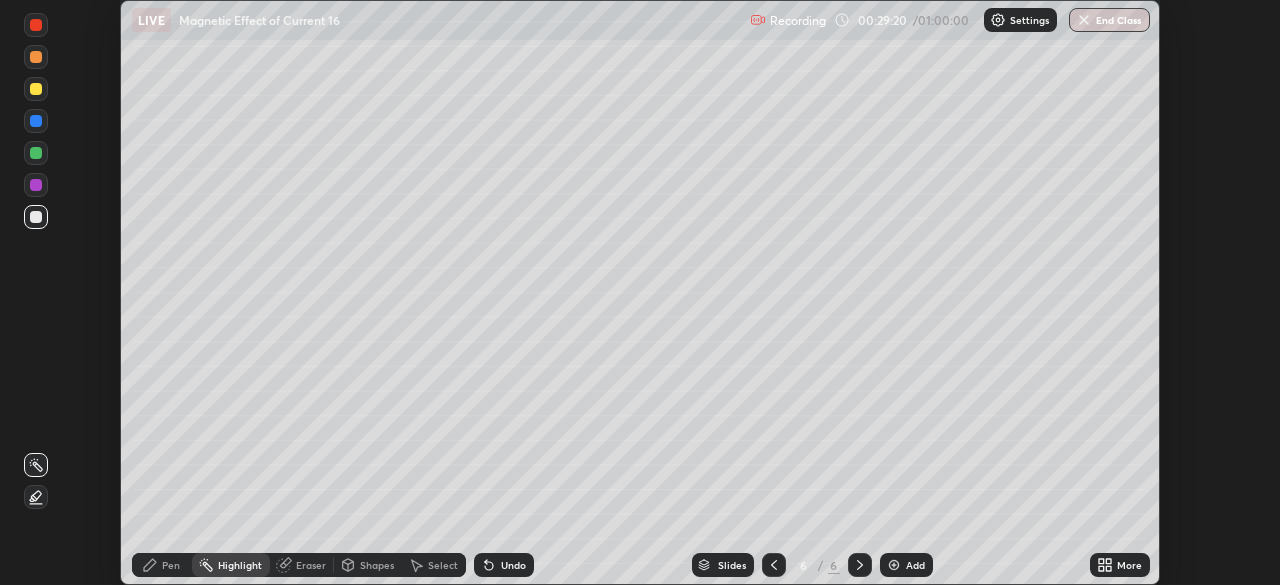 click on "Add" at bounding box center [915, 565] 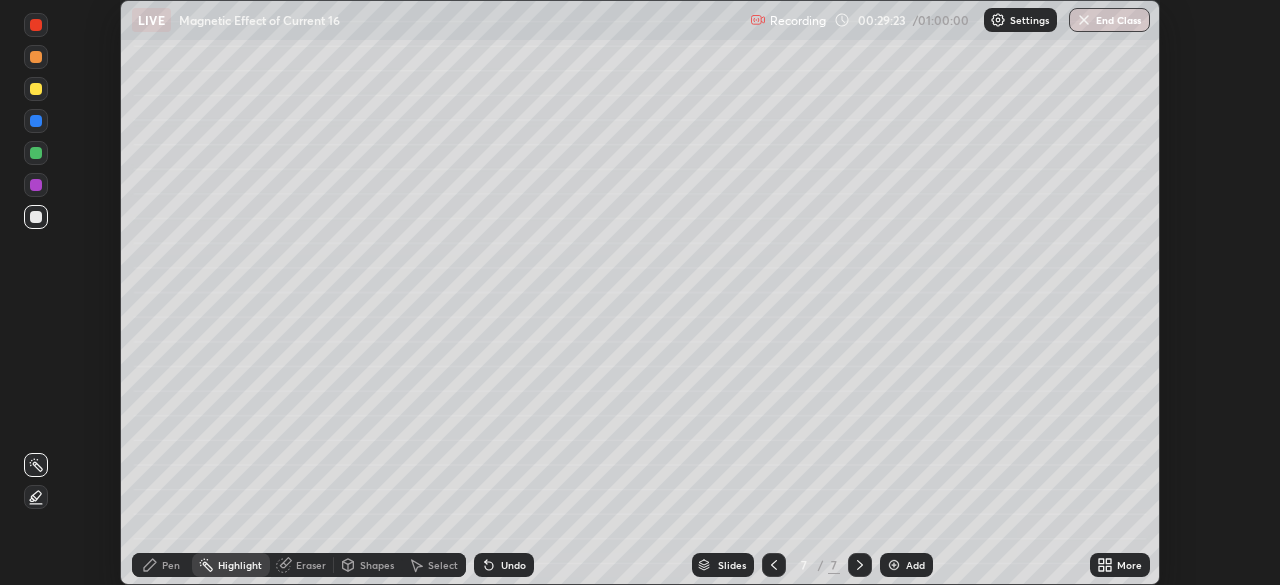 click on "Undo" at bounding box center (504, 565) 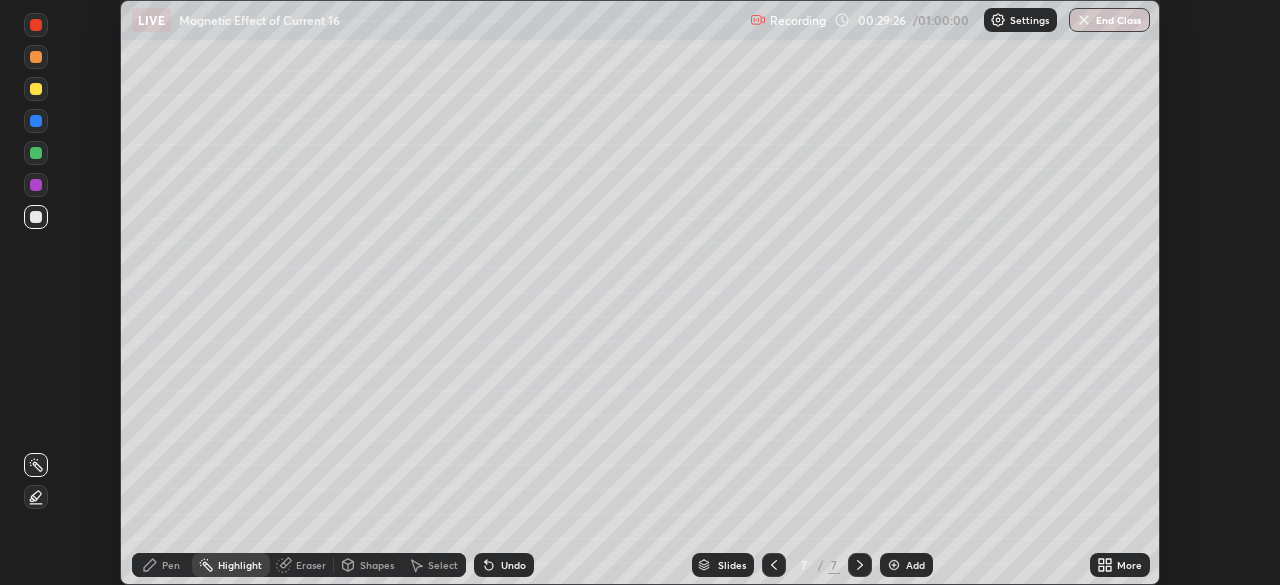 click 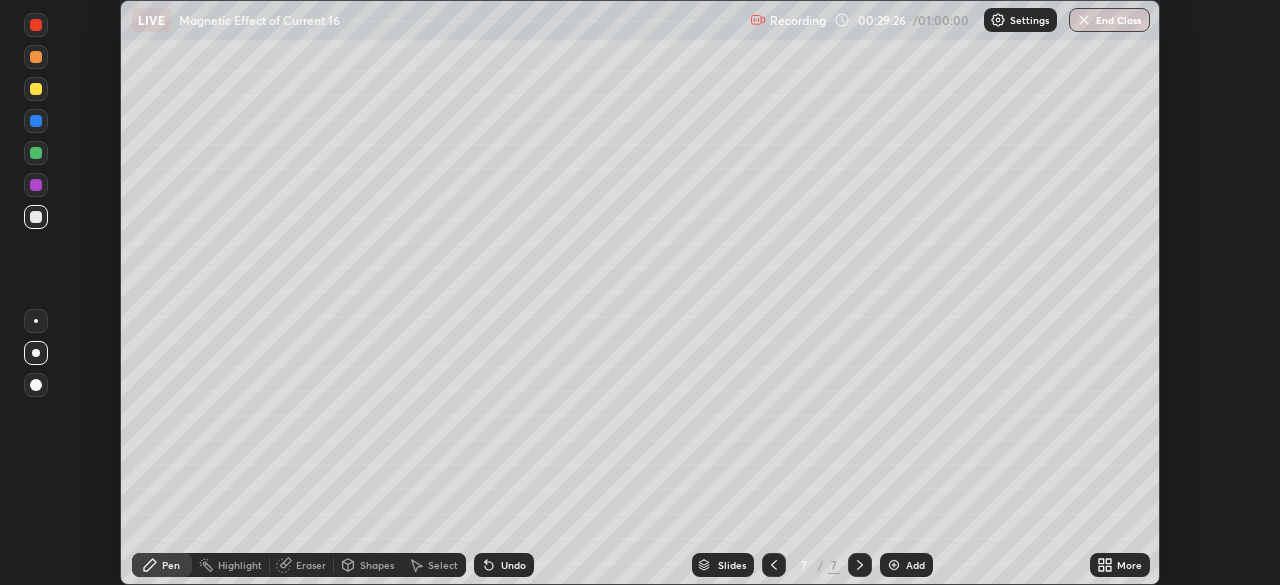 click at bounding box center (36, 217) 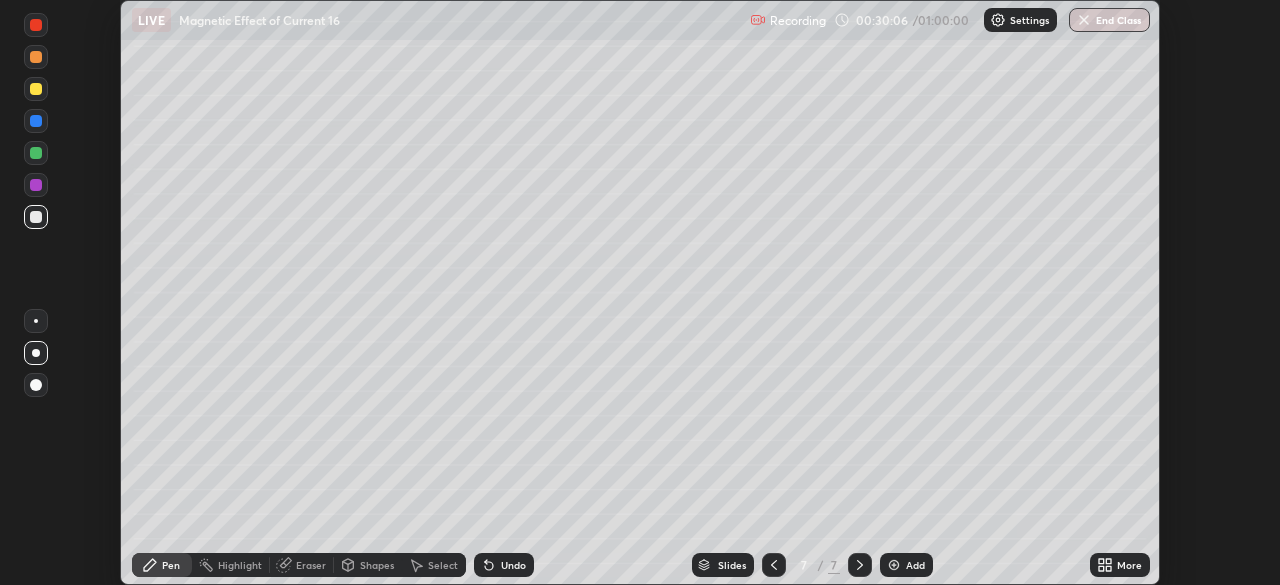 click on "Highlight" at bounding box center (231, 565) 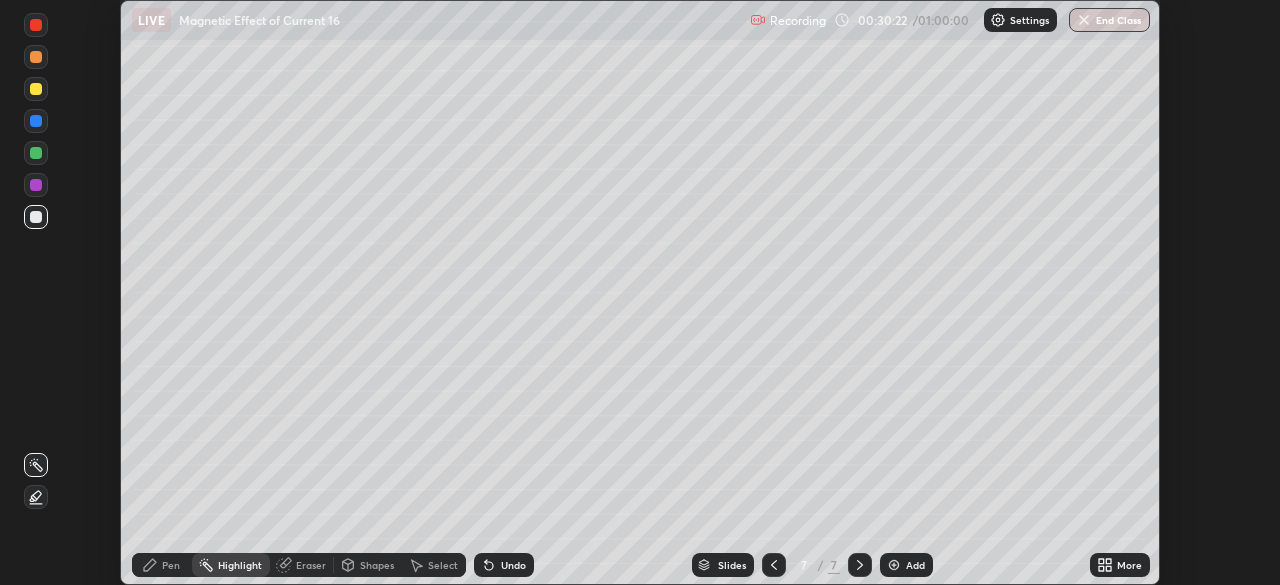 click 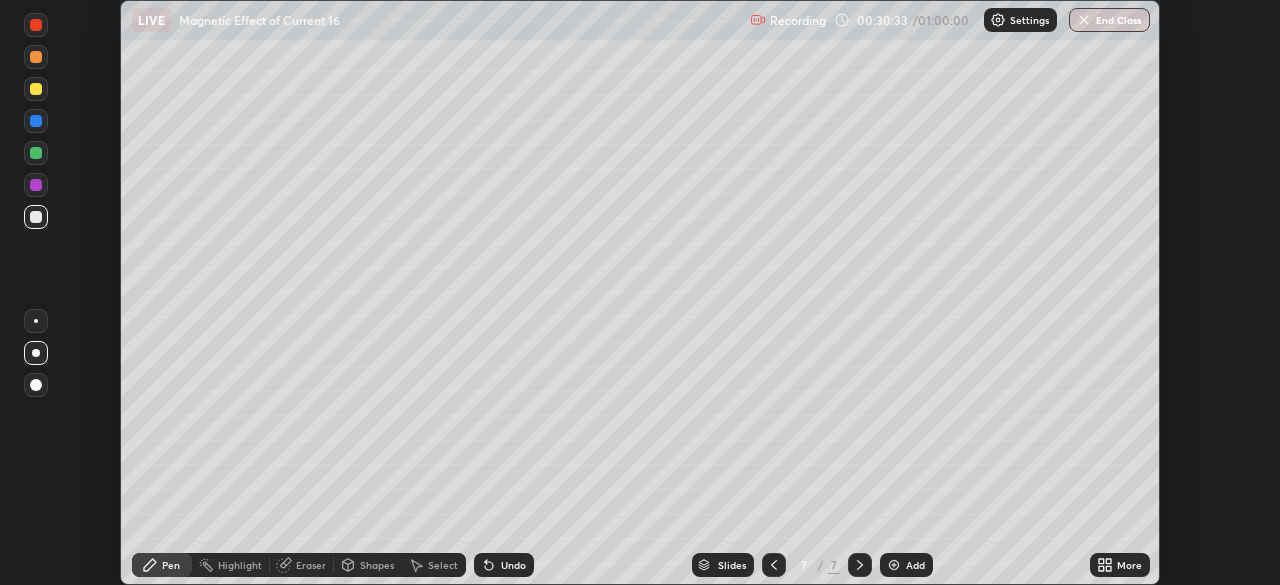 click 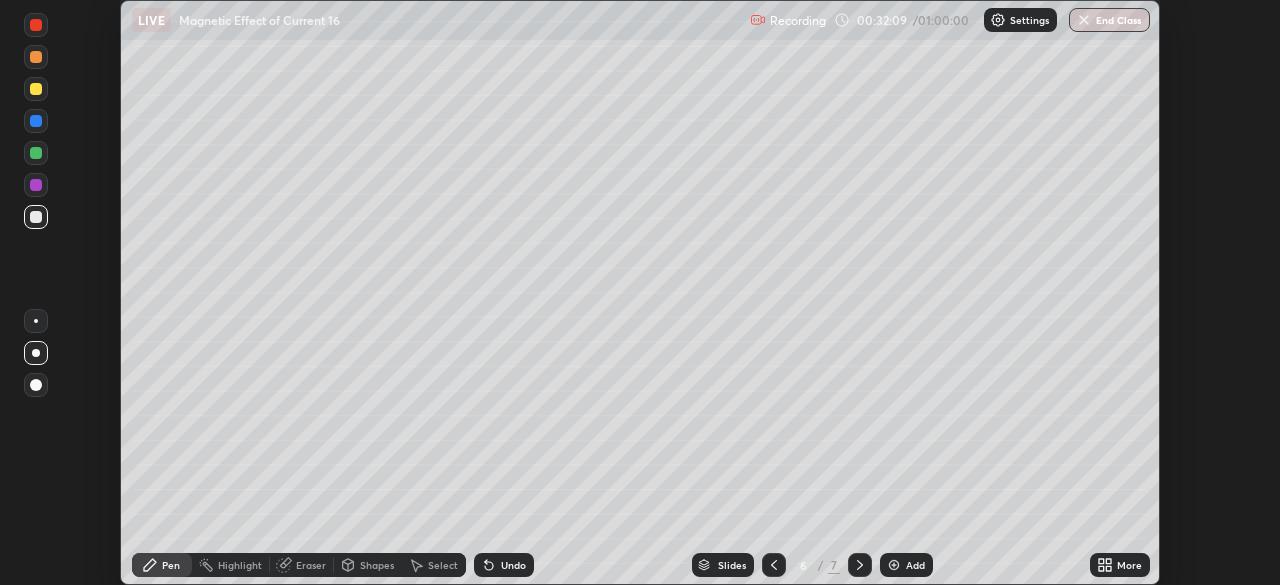 click at bounding box center (860, 565) 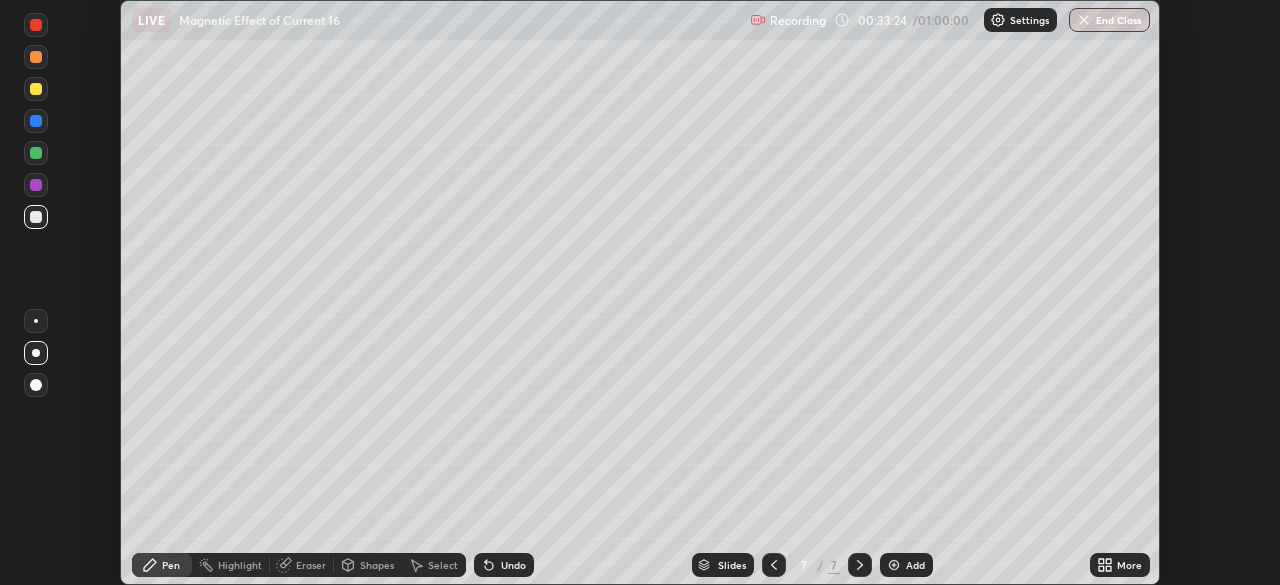 click on "Add" at bounding box center [915, 565] 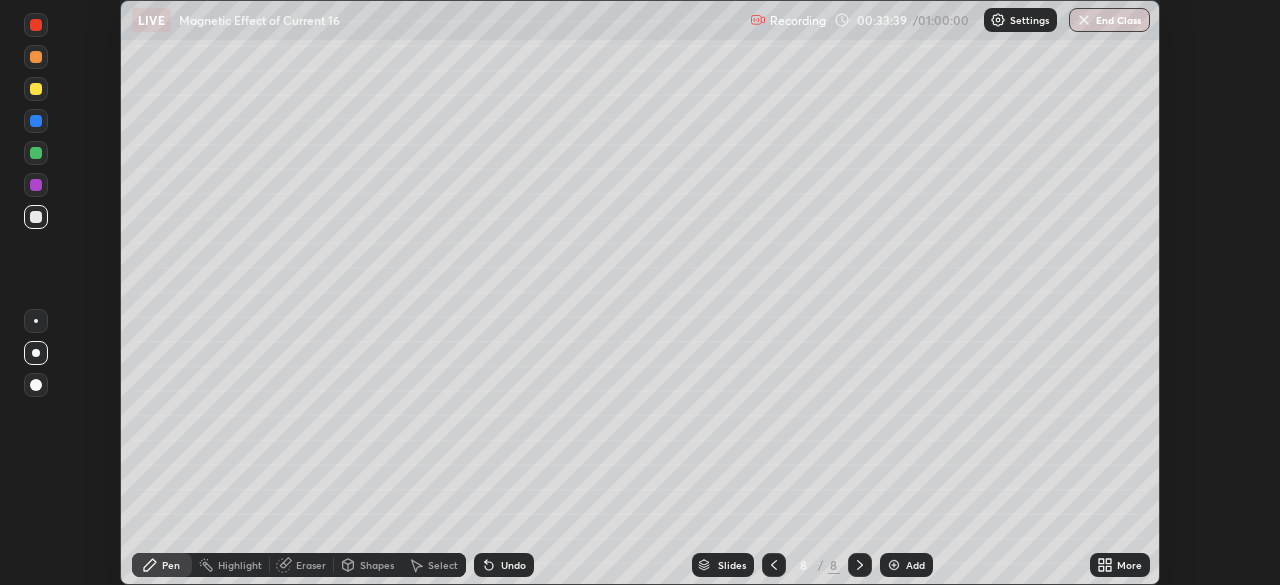 click at bounding box center (36, 121) 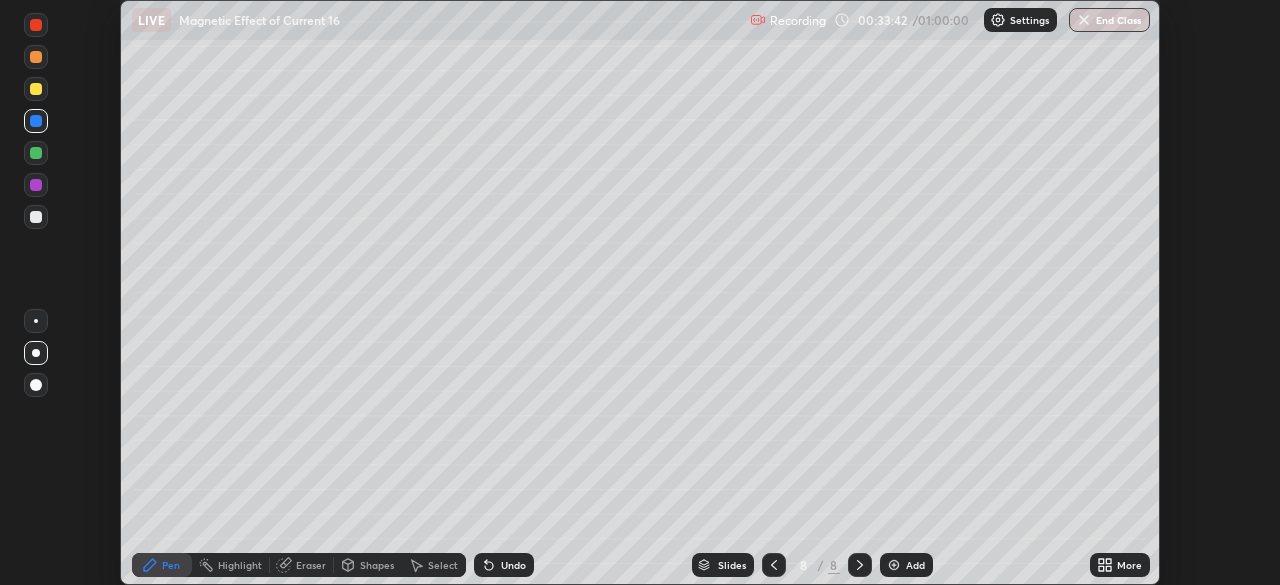 click on "Shapes" at bounding box center [377, 565] 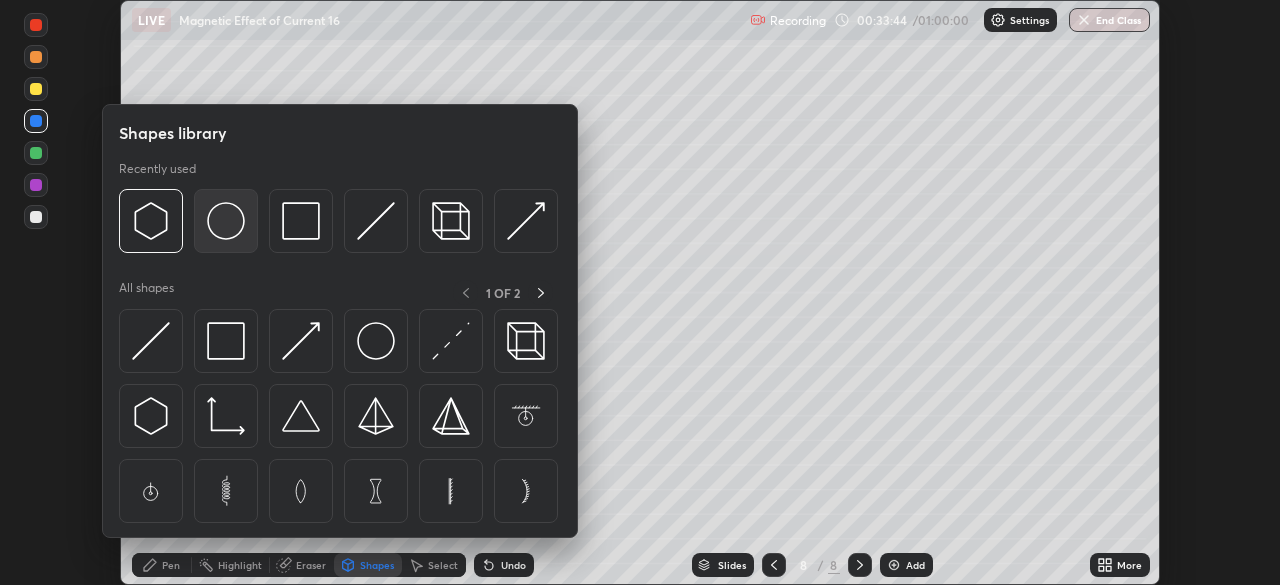 click at bounding box center [226, 221] 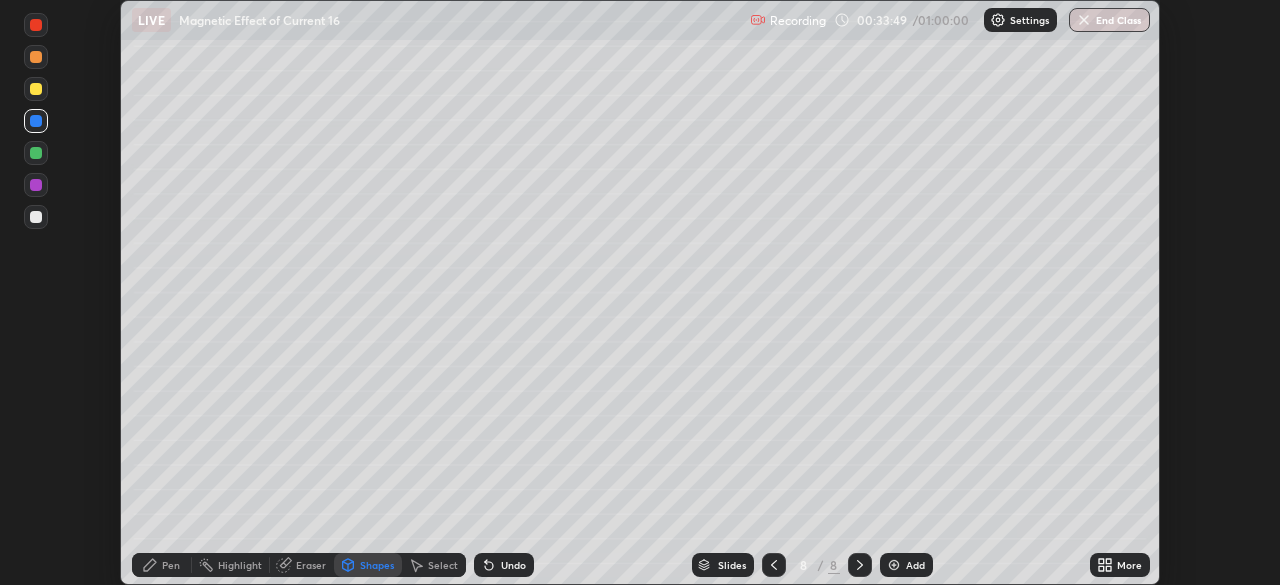 click on "Pen" at bounding box center [162, 565] 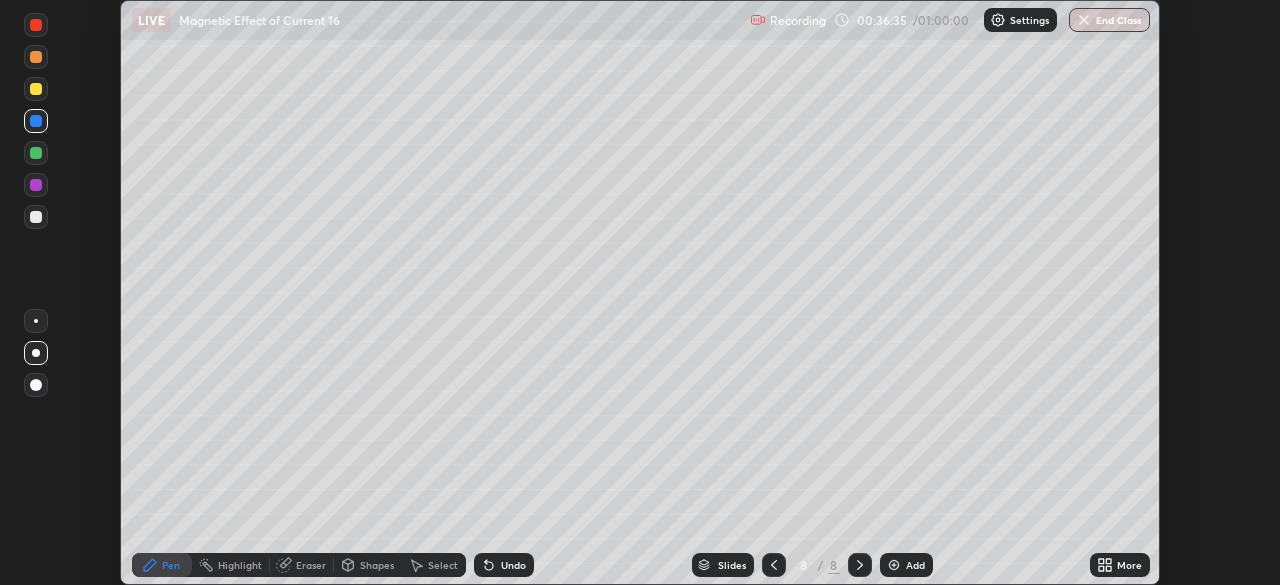 click on "Add" at bounding box center [915, 565] 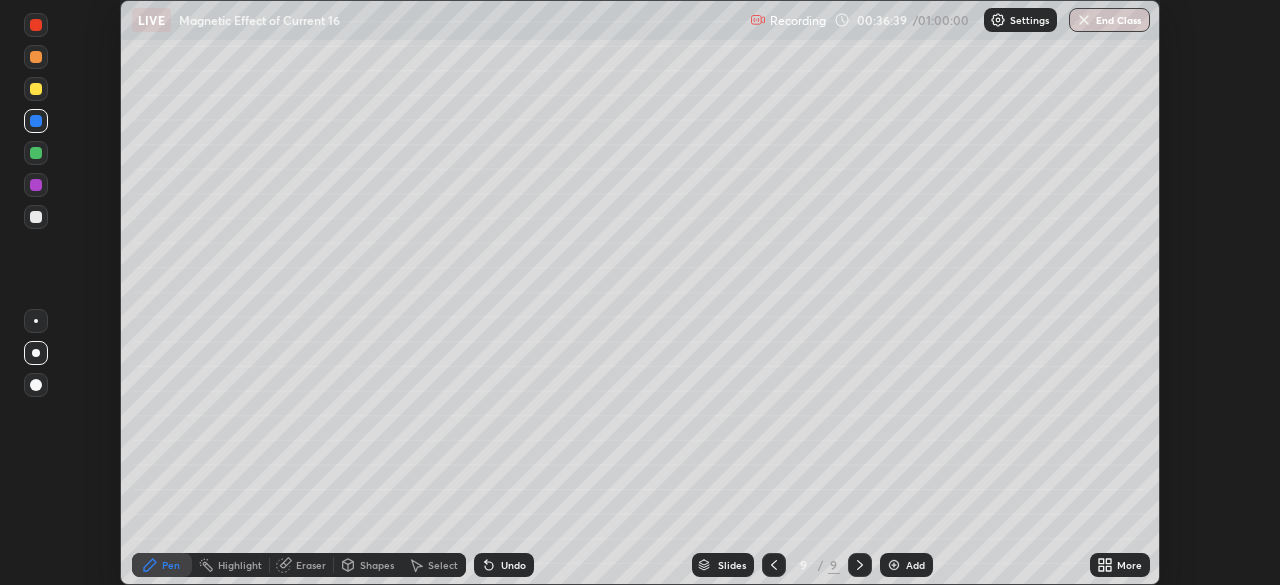click on "Shapes" at bounding box center (377, 565) 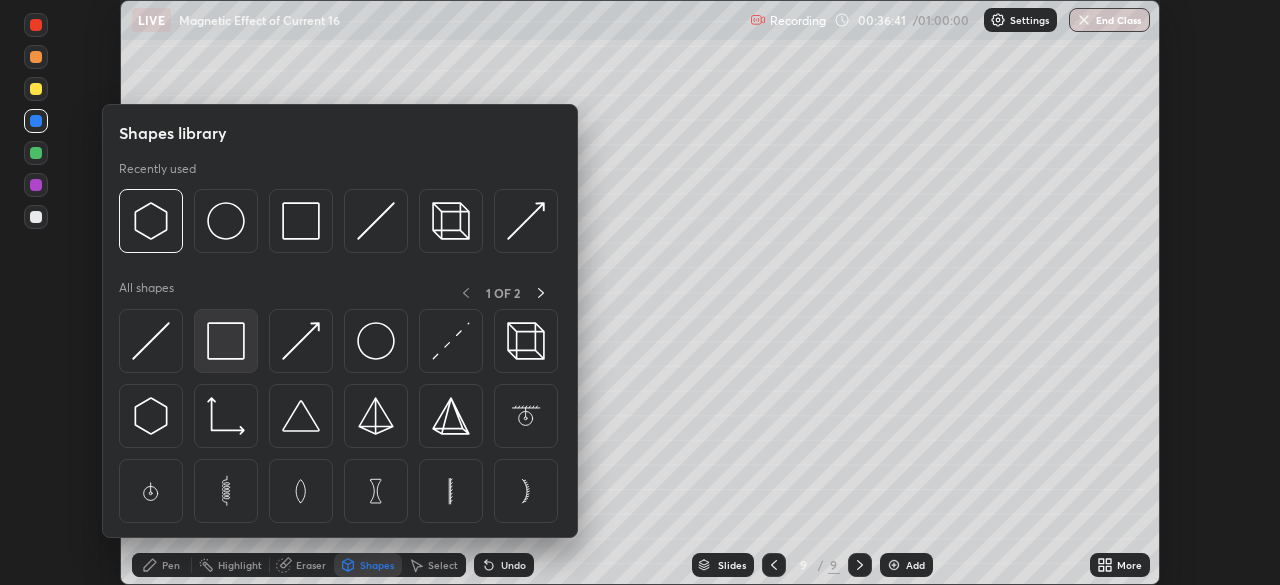 click at bounding box center (226, 341) 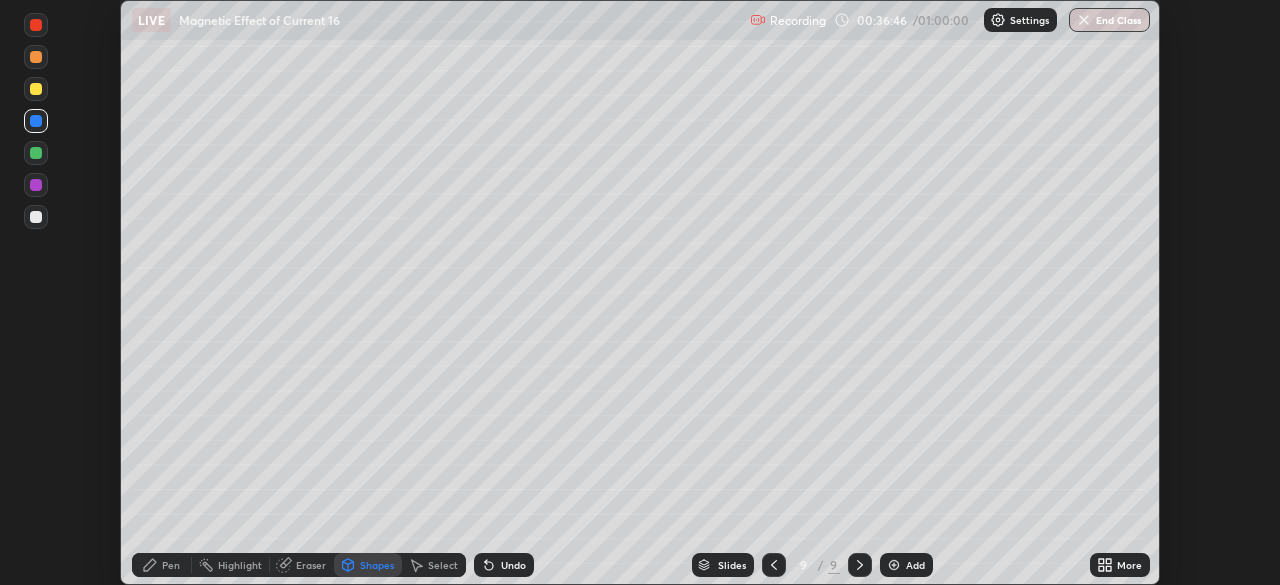click on "Pen" at bounding box center [171, 565] 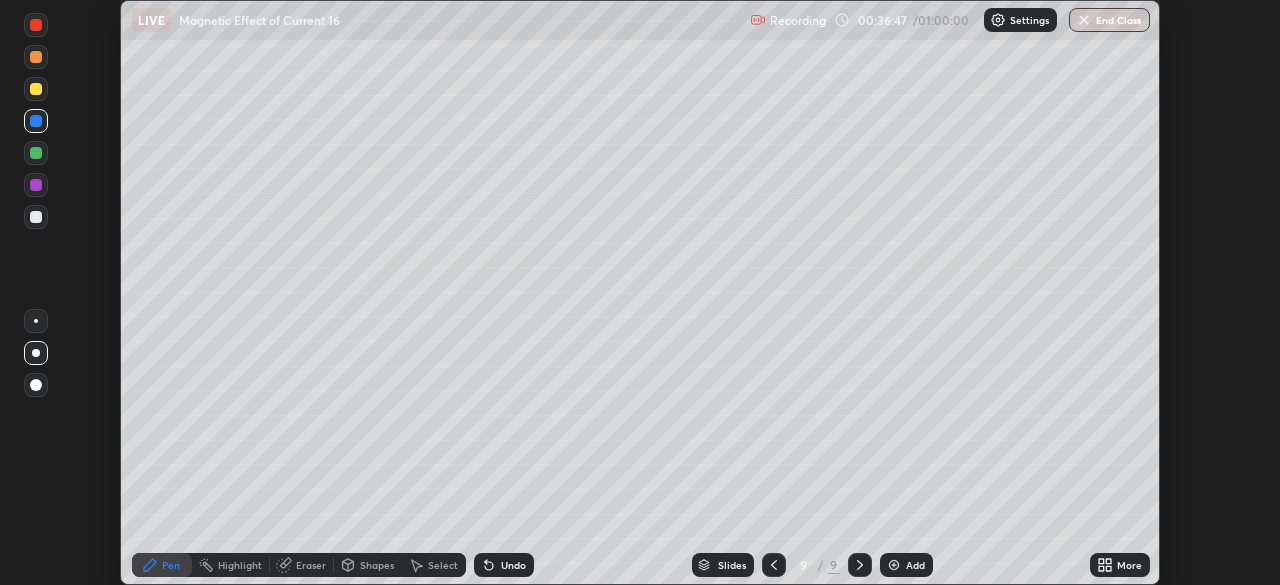 click at bounding box center (36, 217) 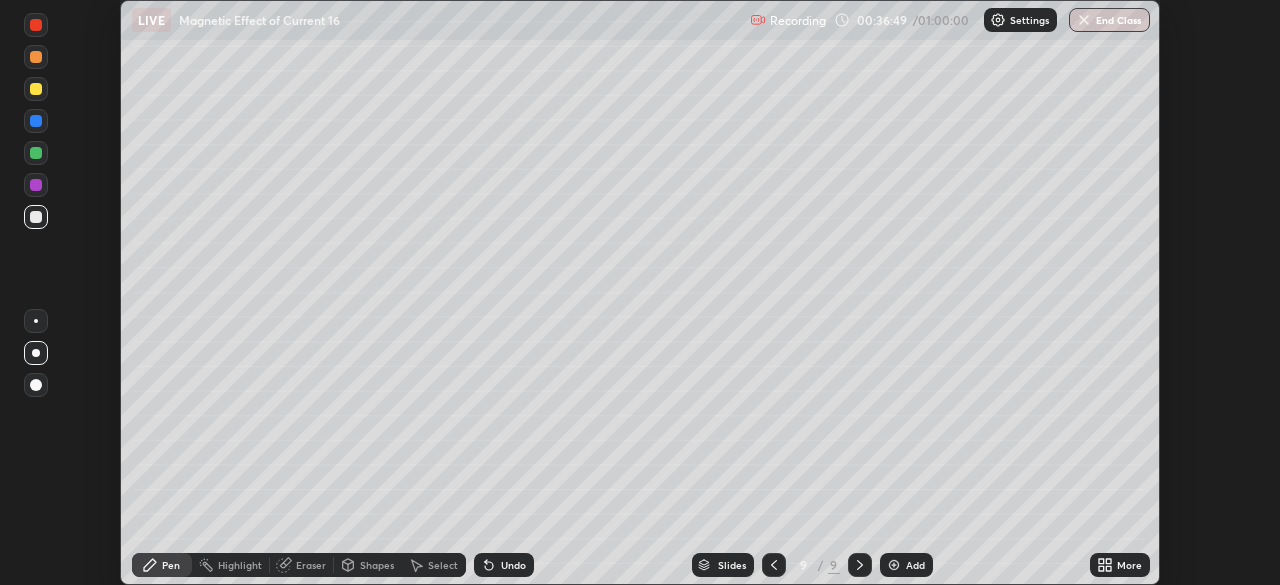 click at bounding box center (36, 321) 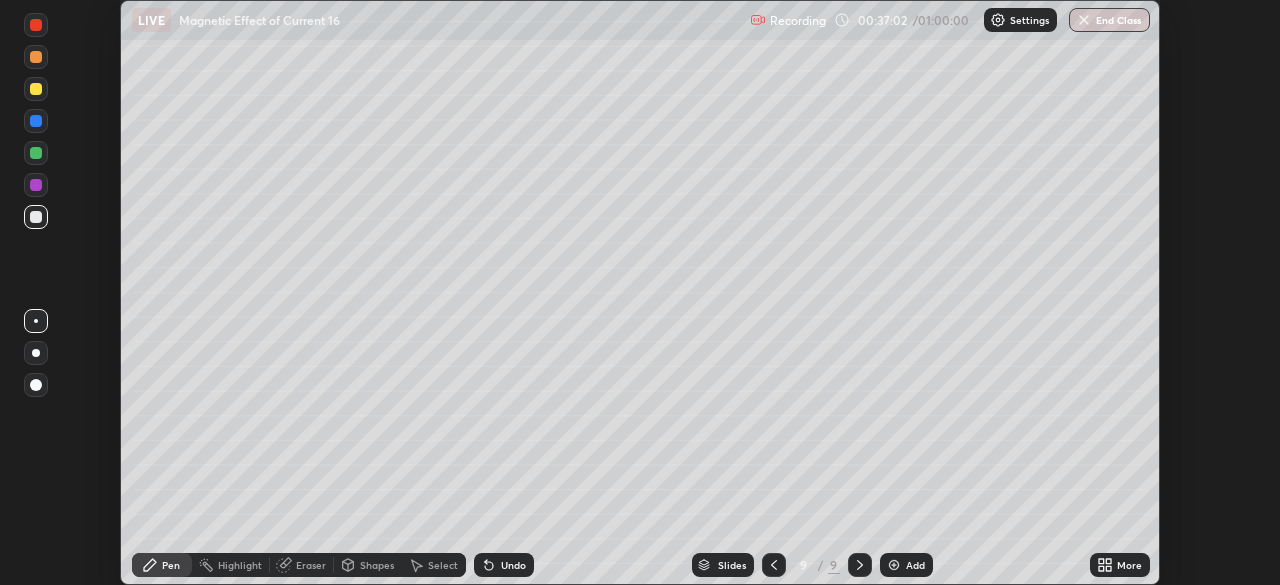 click on "Shapes" at bounding box center [377, 565] 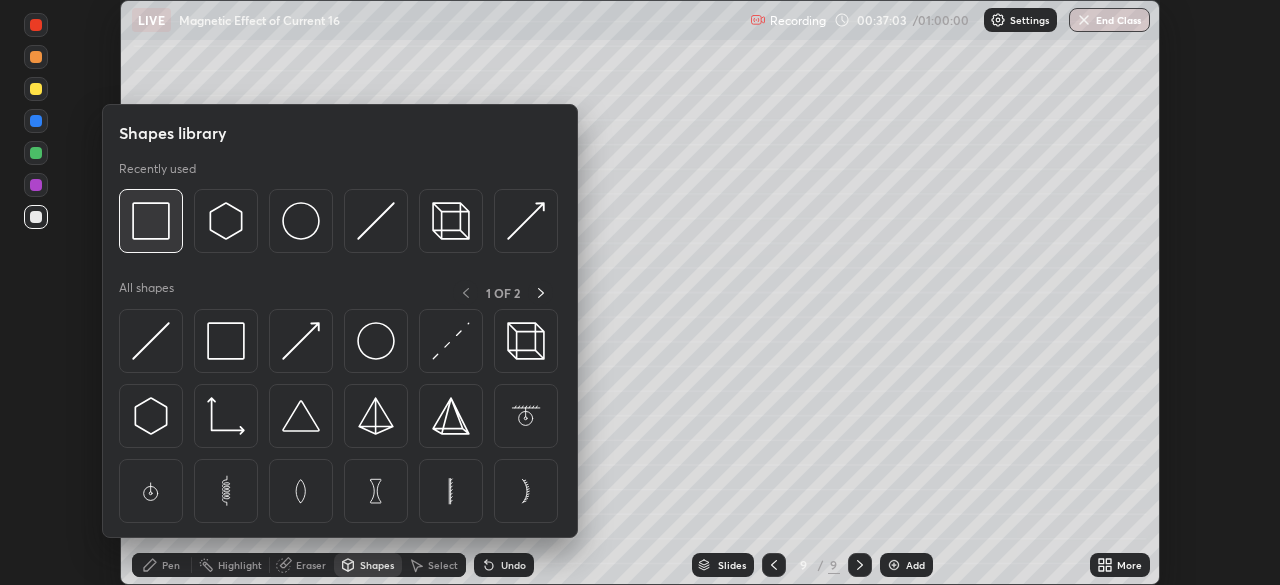 click at bounding box center [151, 221] 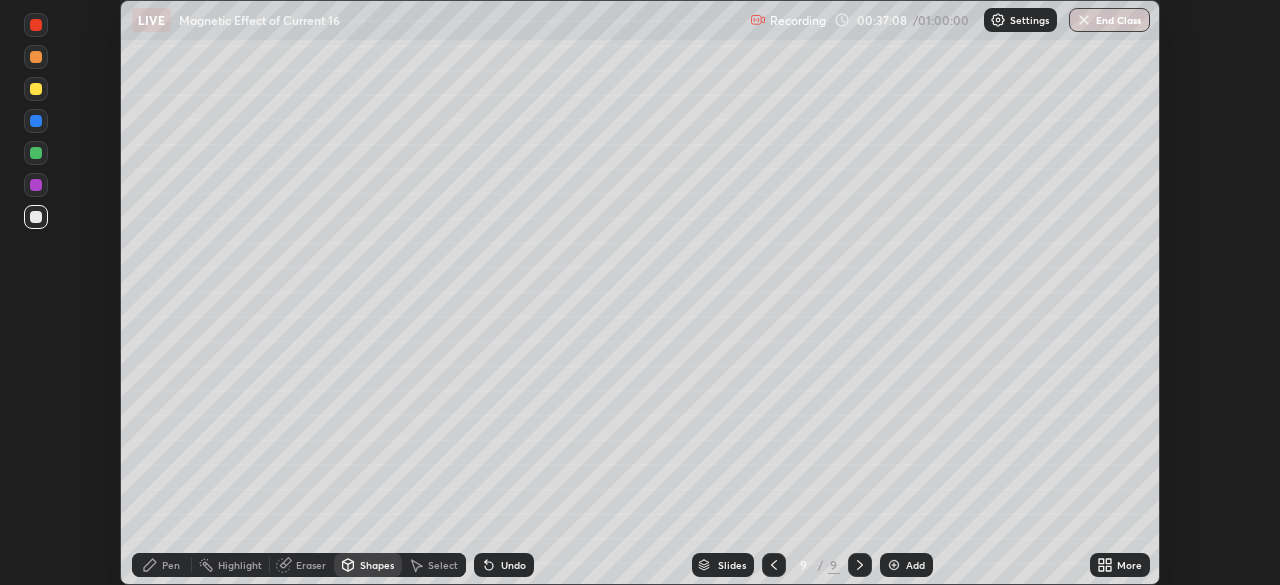 click 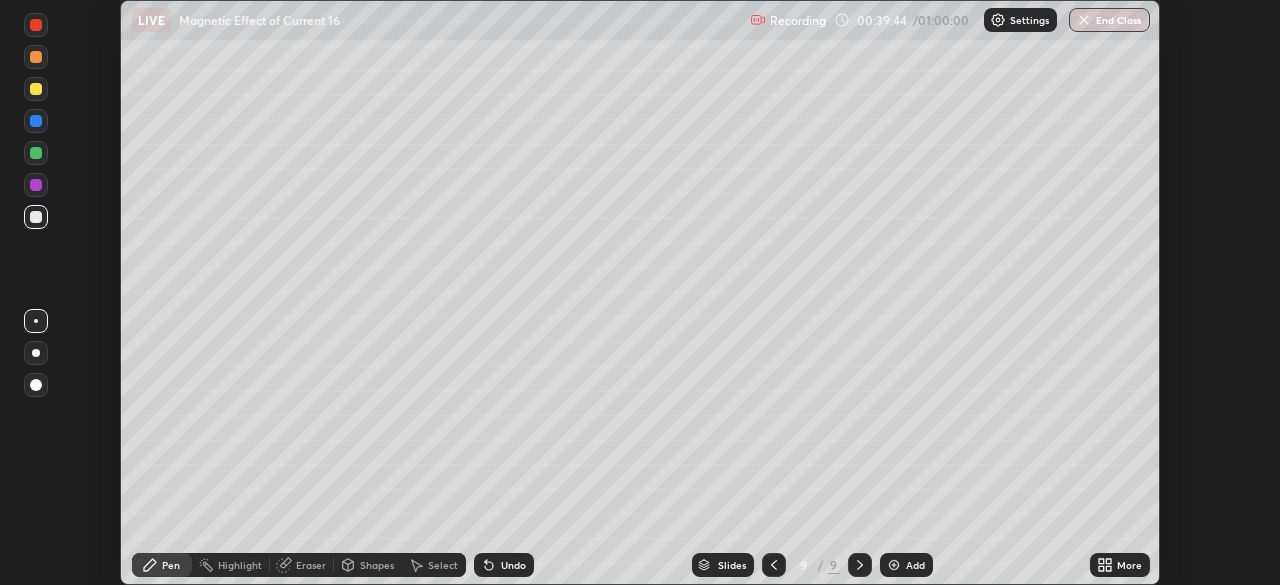 click on "Add" at bounding box center (915, 565) 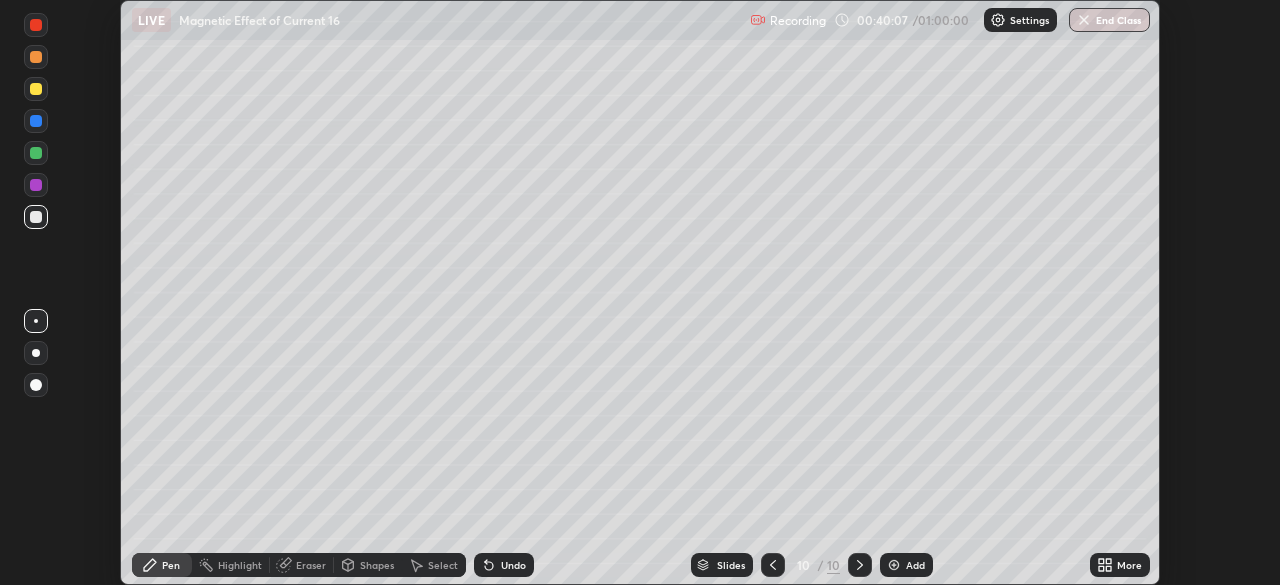 click on "Highlight" at bounding box center (240, 565) 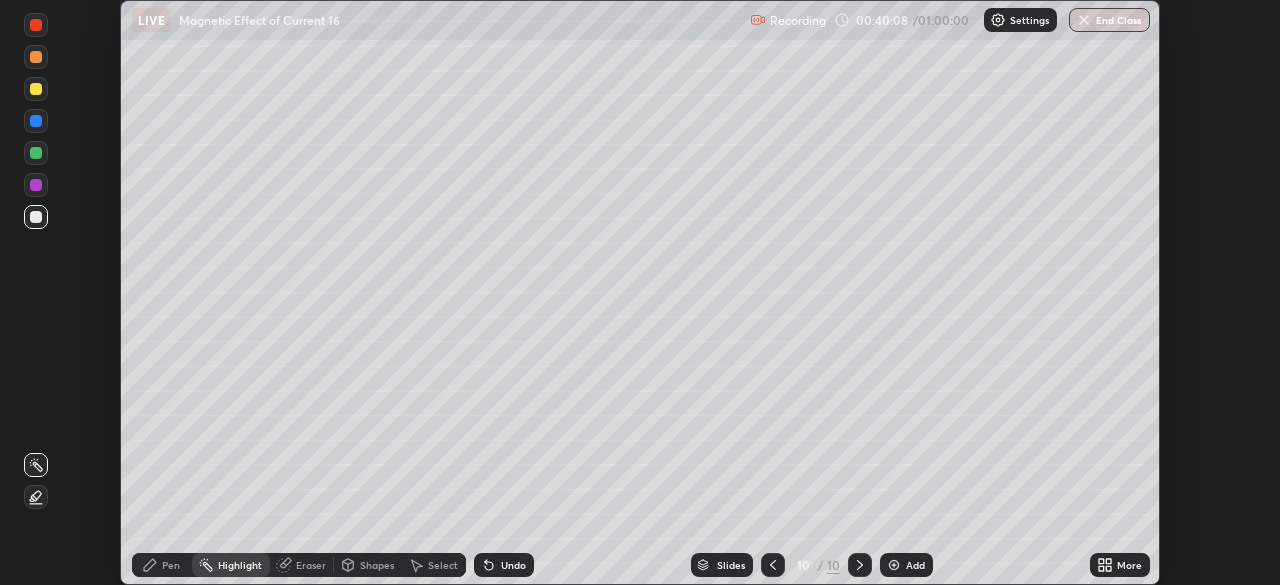click 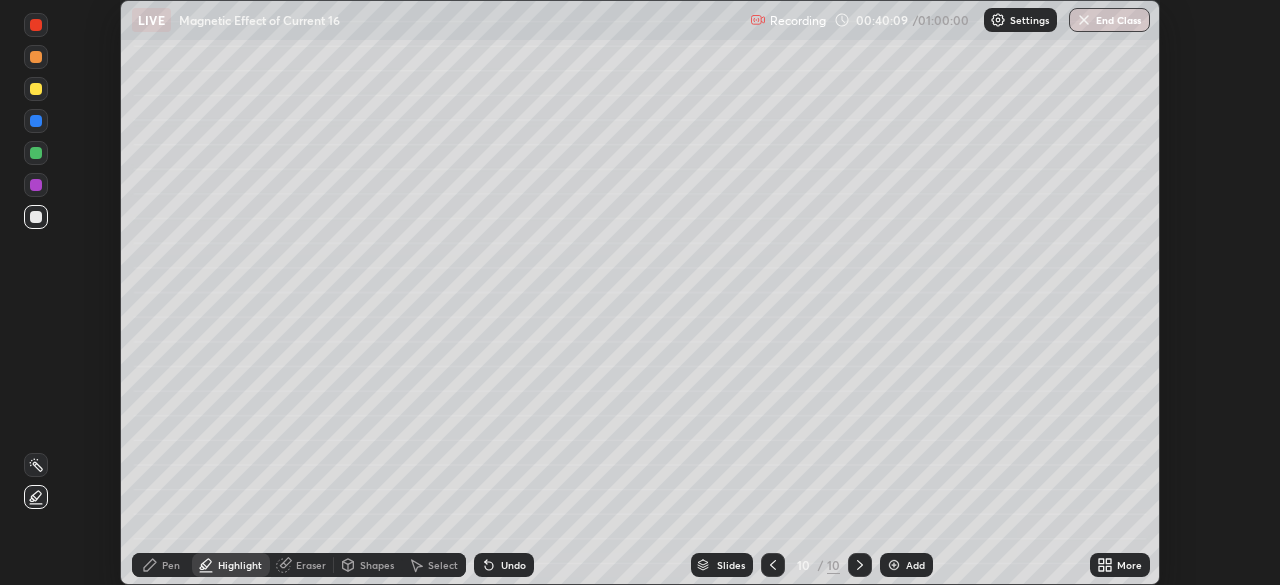 click at bounding box center (36, 185) 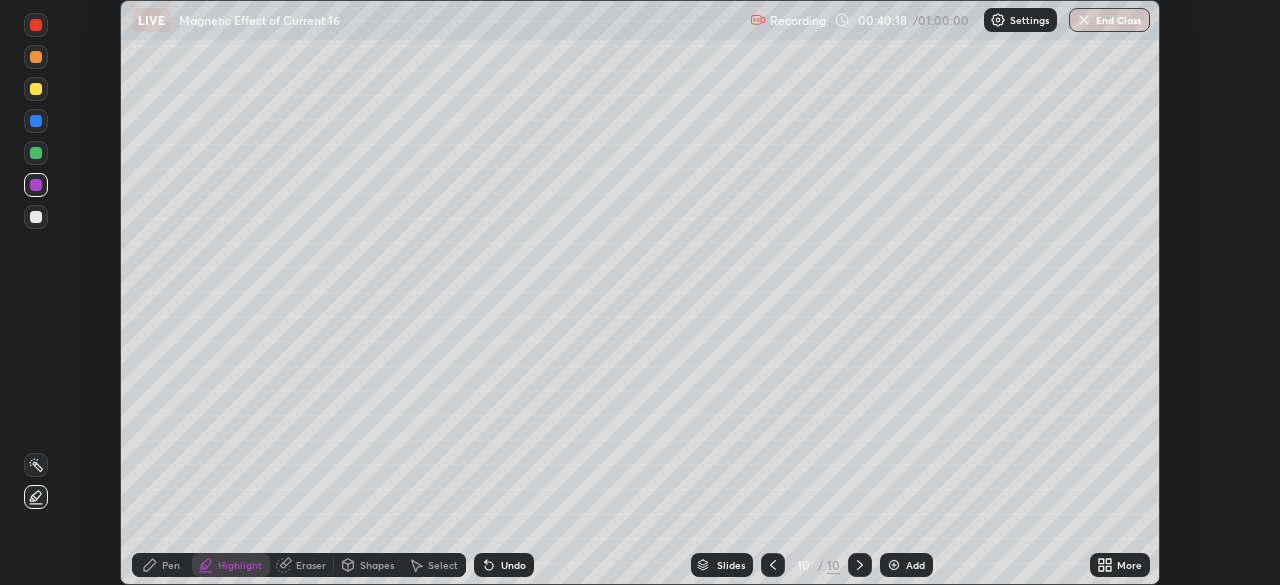 click 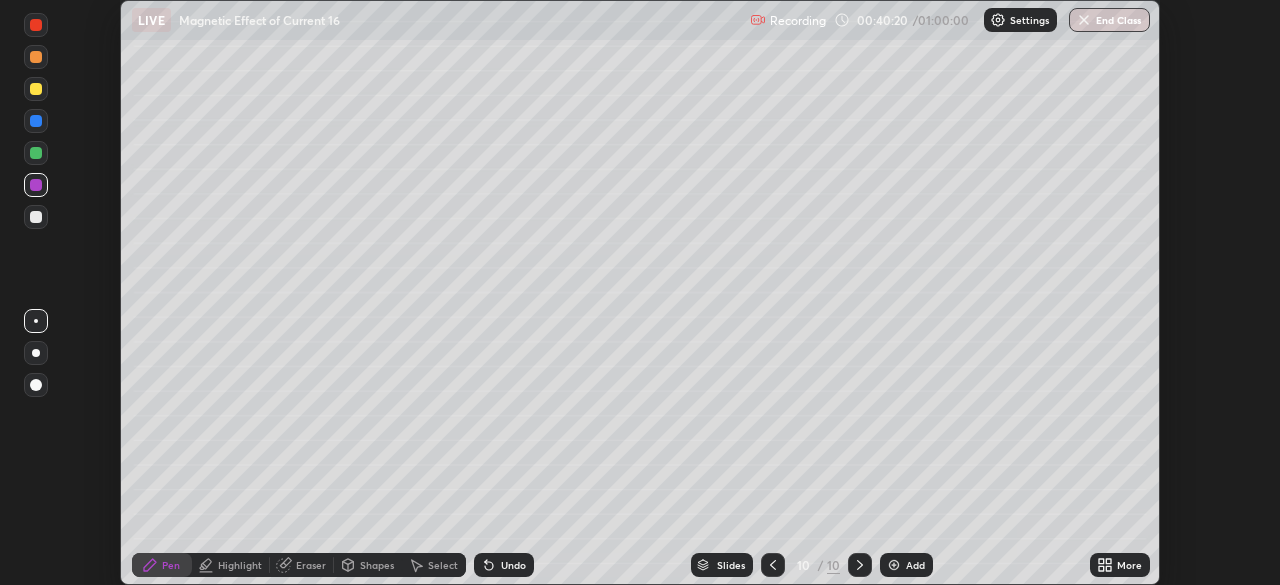 click at bounding box center [36, 153] 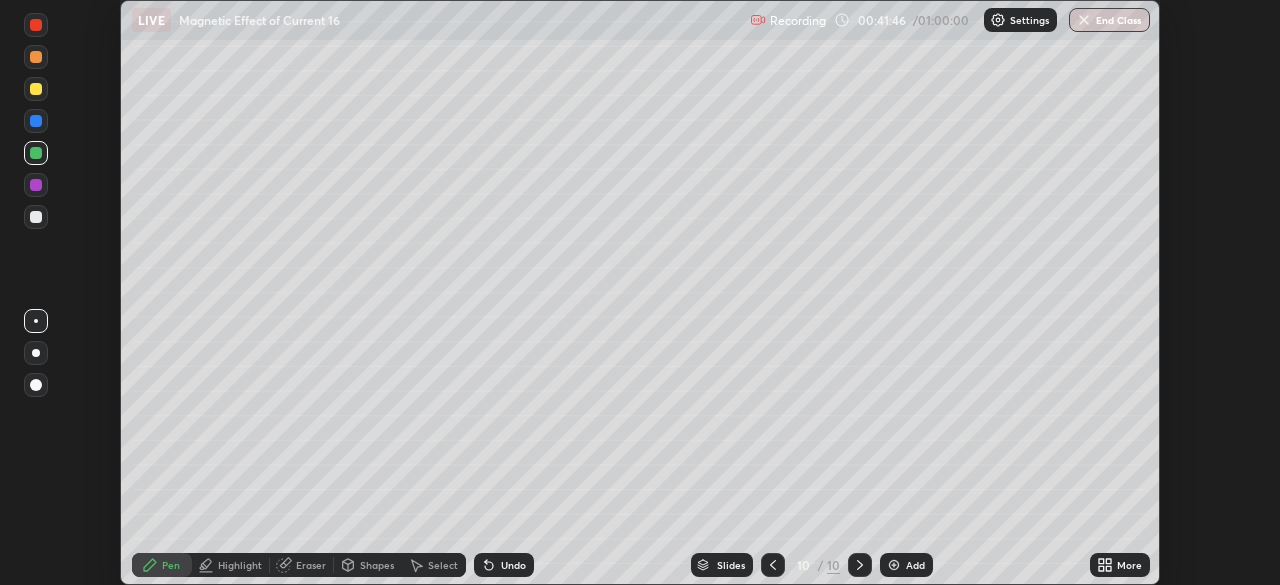 click at bounding box center [36, 89] 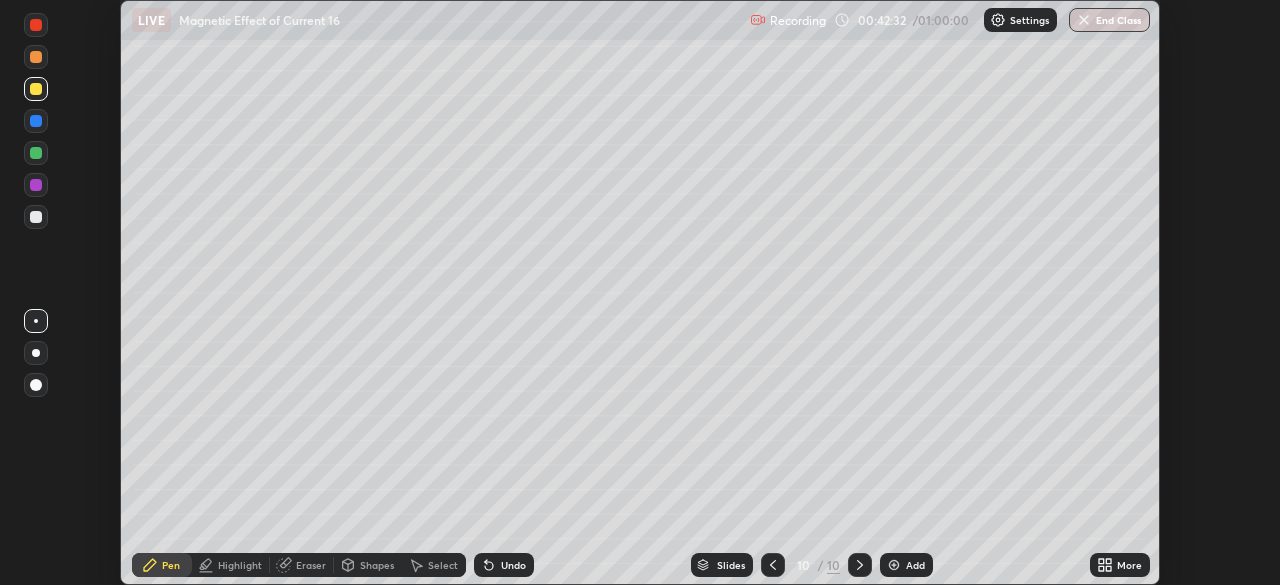 click 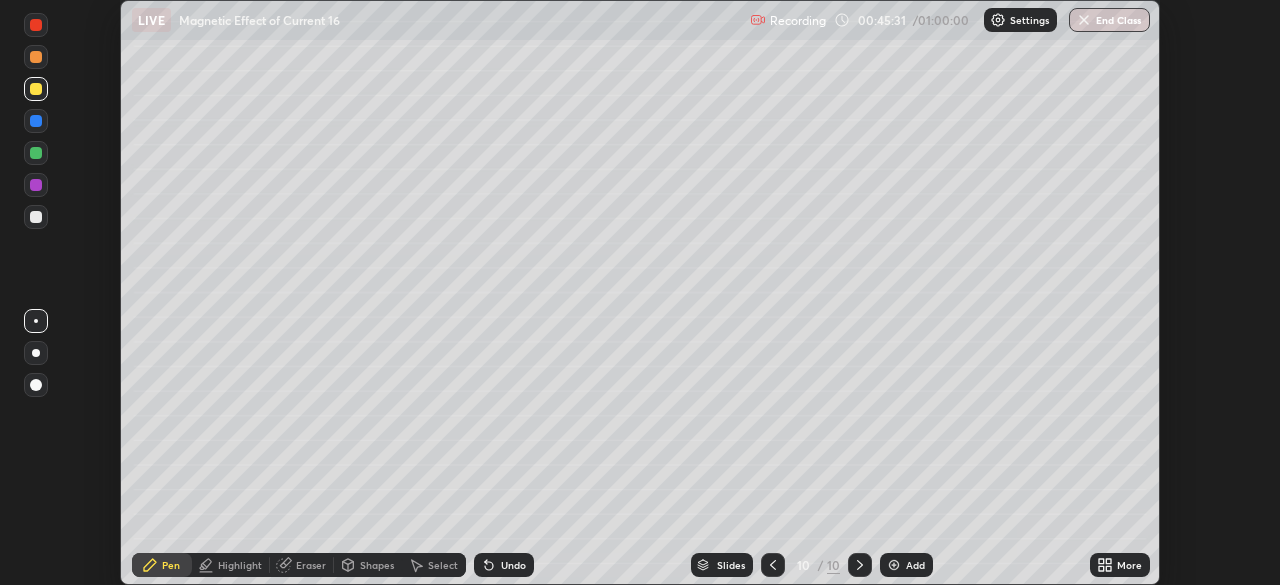 click on "Add" at bounding box center (906, 565) 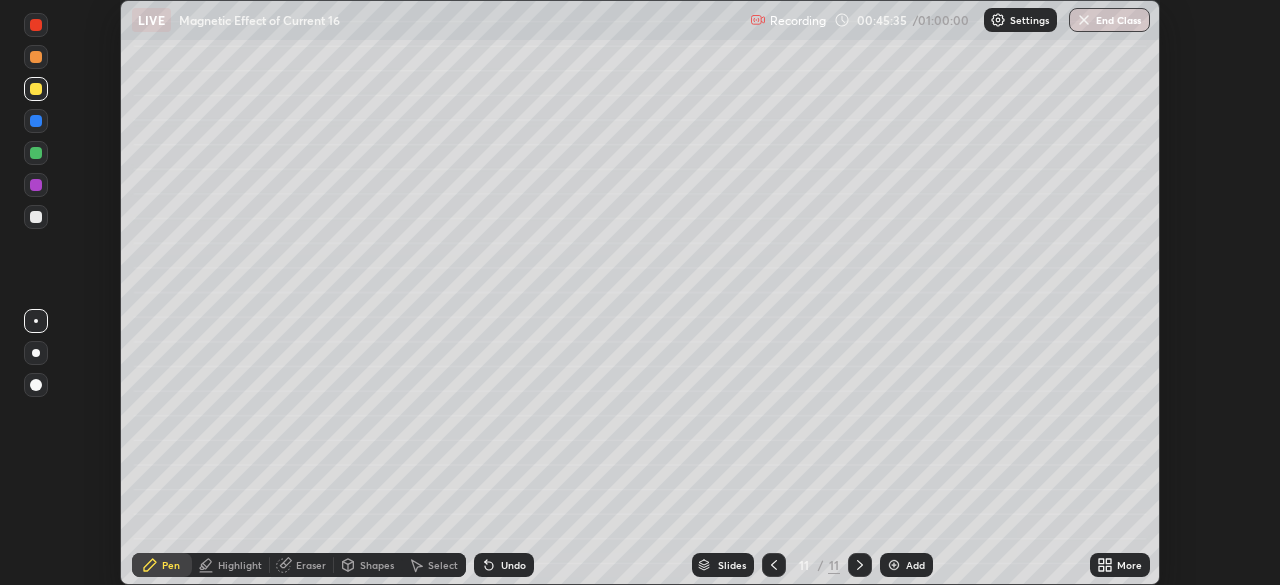 click at bounding box center (36, 217) 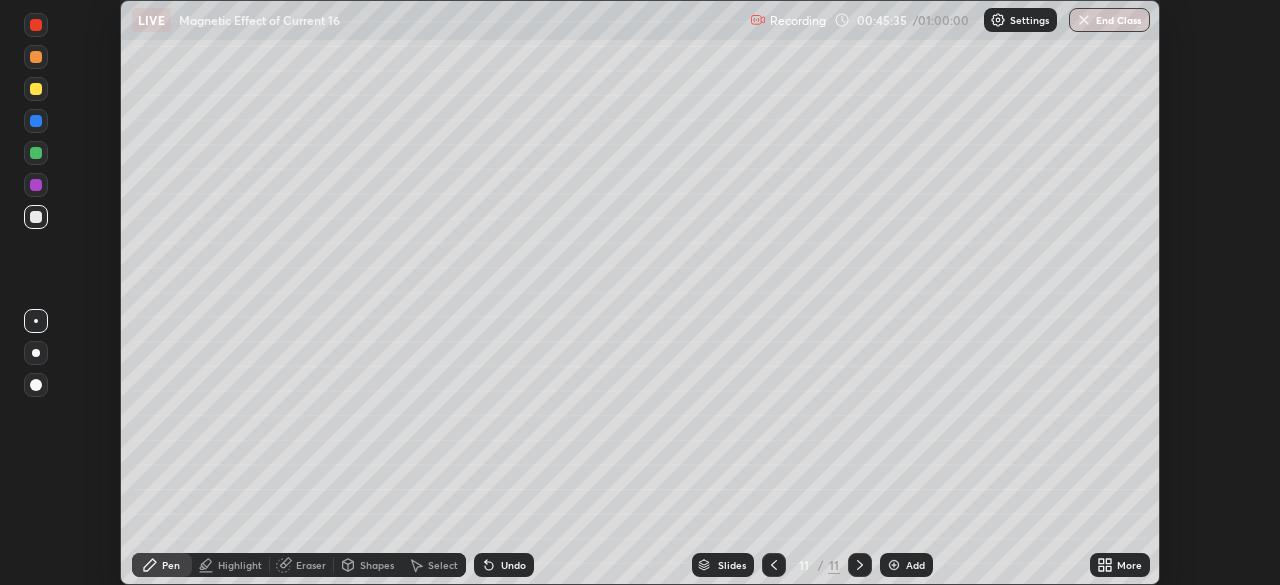 click at bounding box center (36, 353) 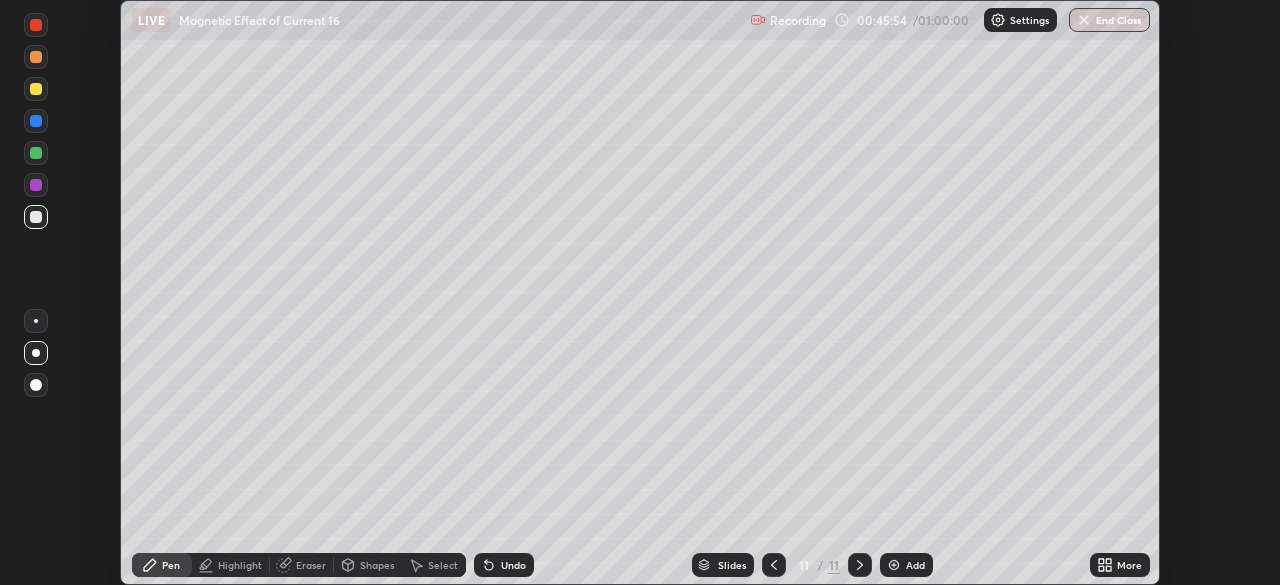 click at bounding box center (36, 153) 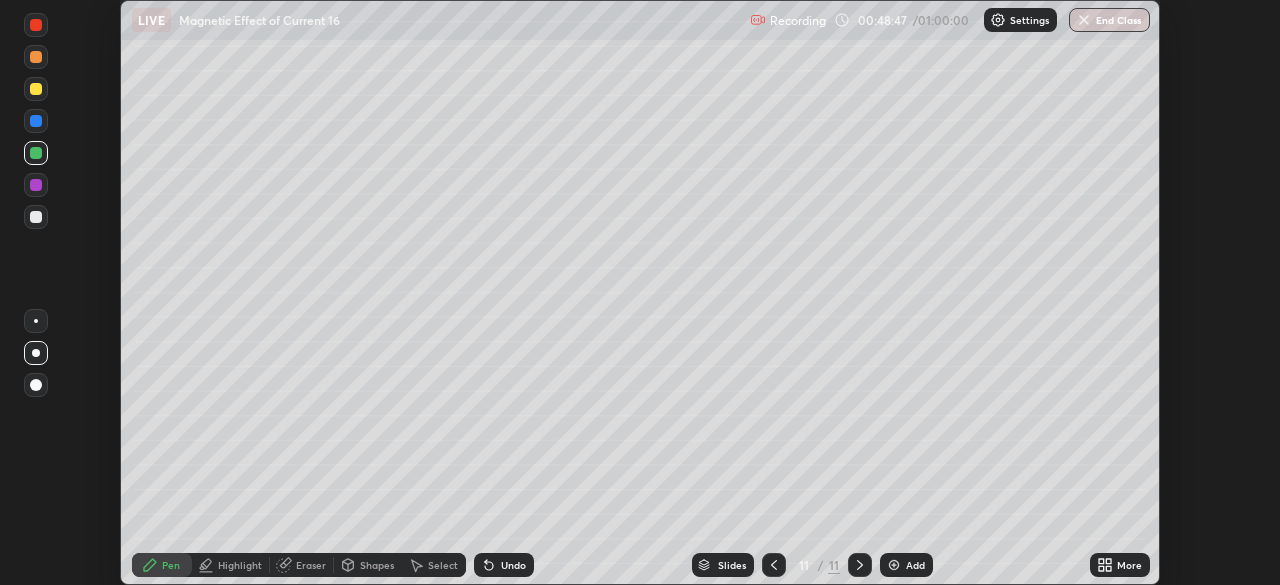 click on "Setting up your live class" at bounding box center (640, 292) 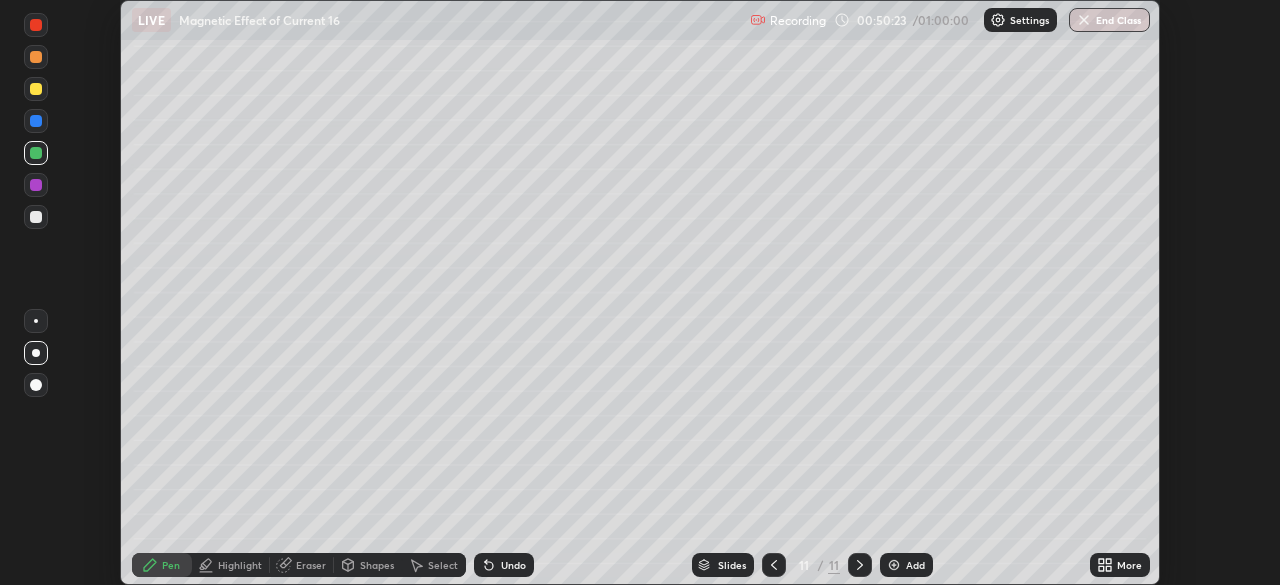 click on "Eraser" at bounding box center (302, 565) 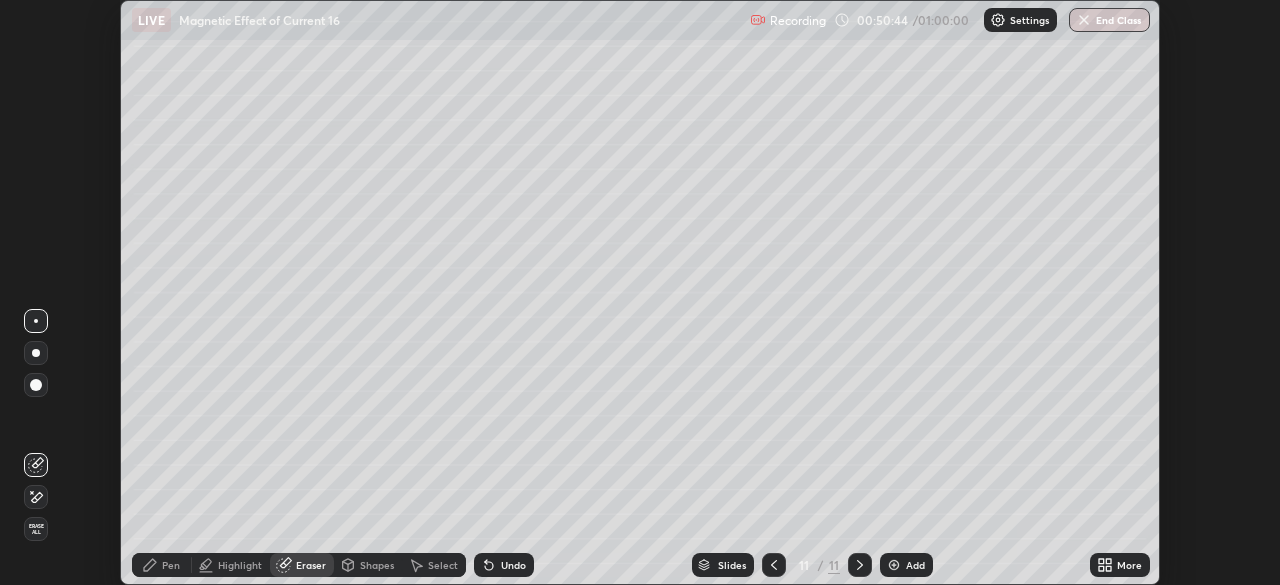 click on "Add" at bounding box center (915, 565) 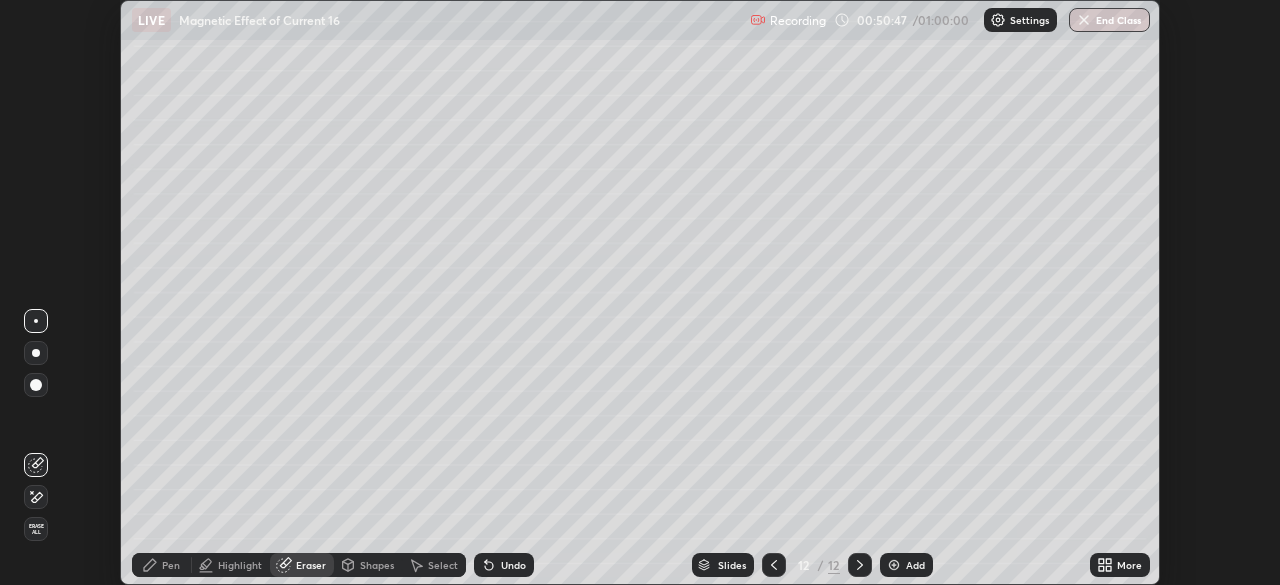 click on "Pen" at bounding box center [171, 565] 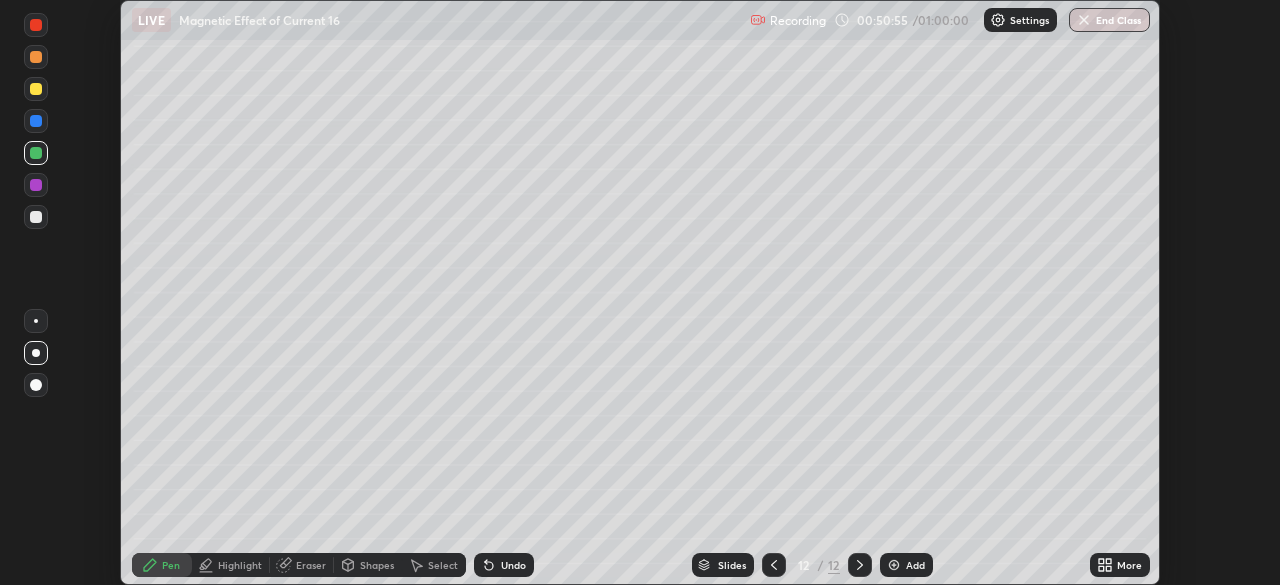 click at bounding box center (36, 217) 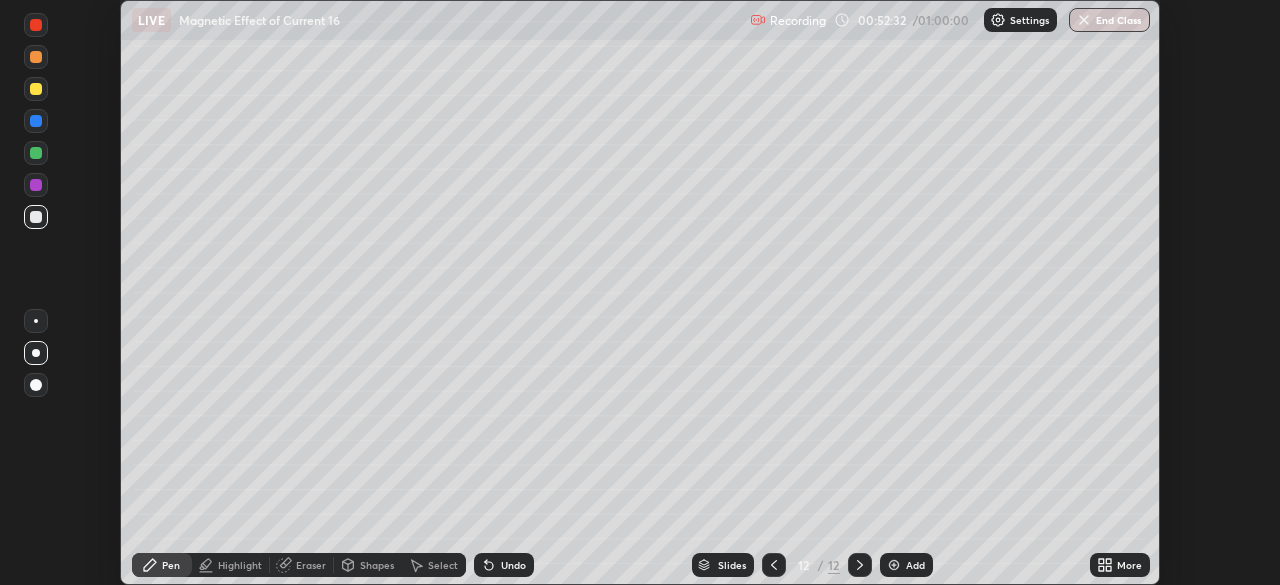 click on "Setting up your live class" at bounding box center [640, 292] 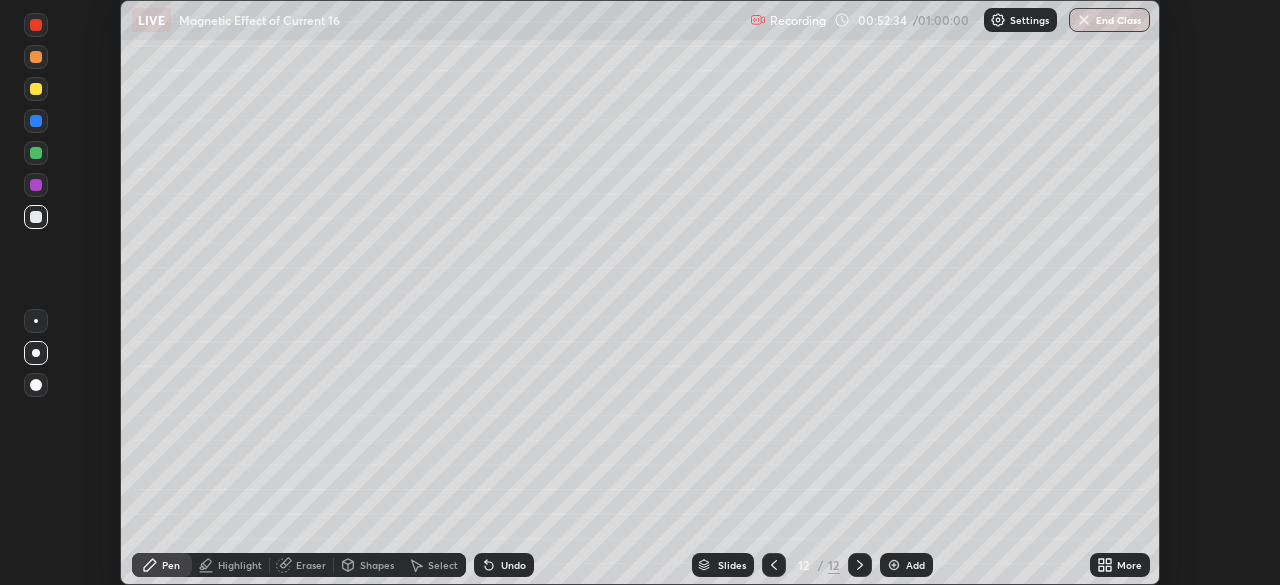 click on "Setting up your live class" at bounding box center (640, 292) 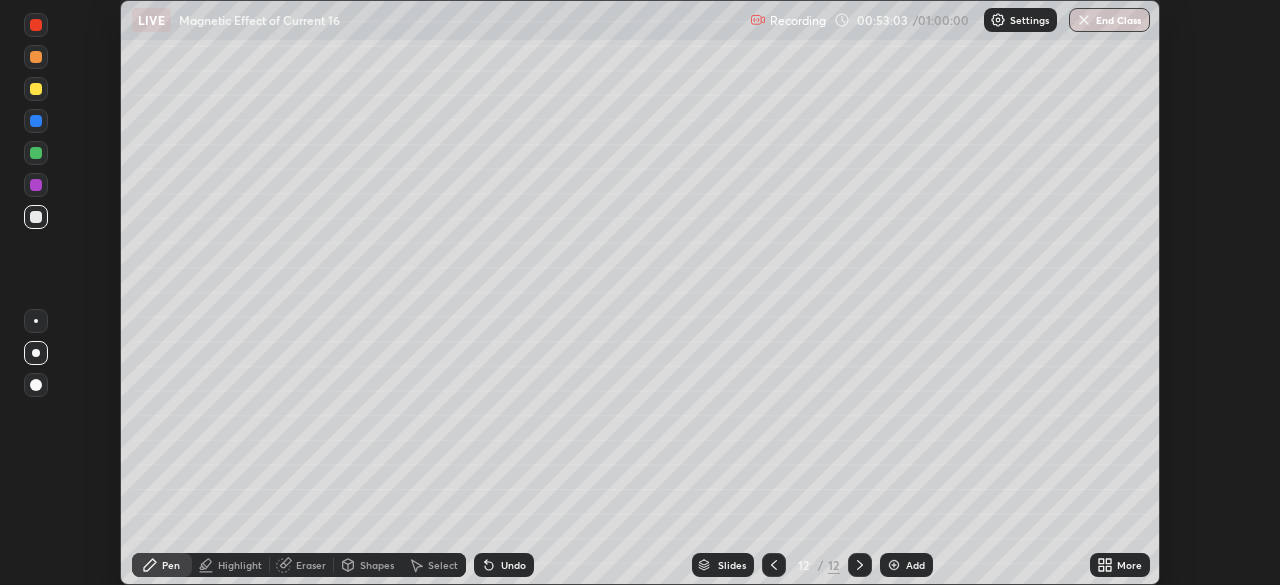 click at bounding box center (894, 565) 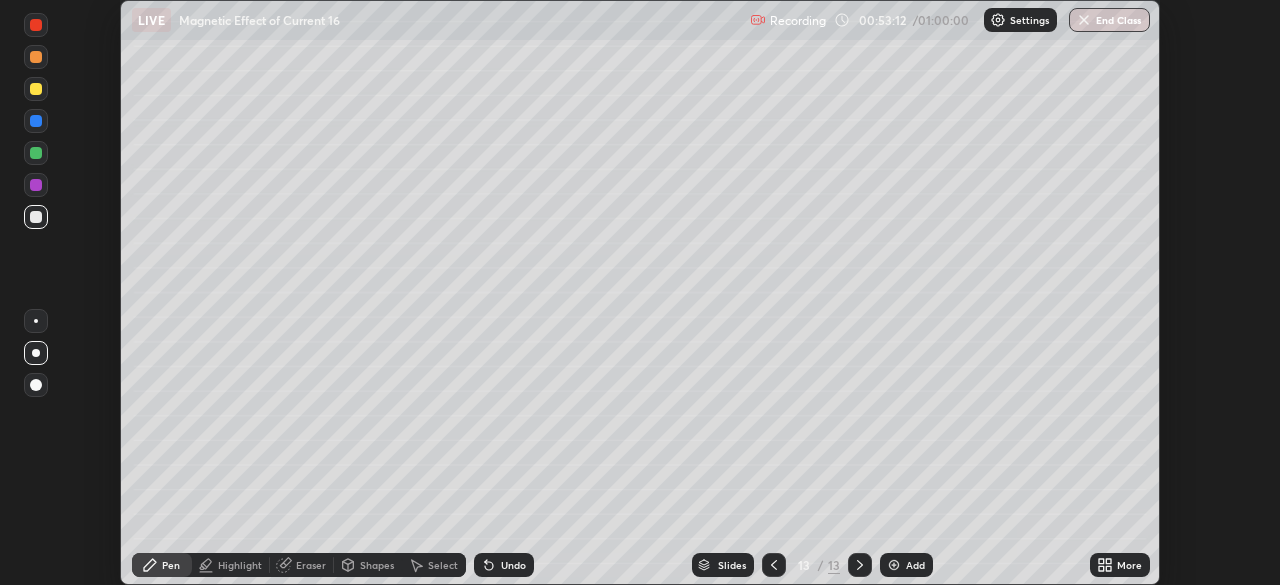 click at bounding box center [36, 121] 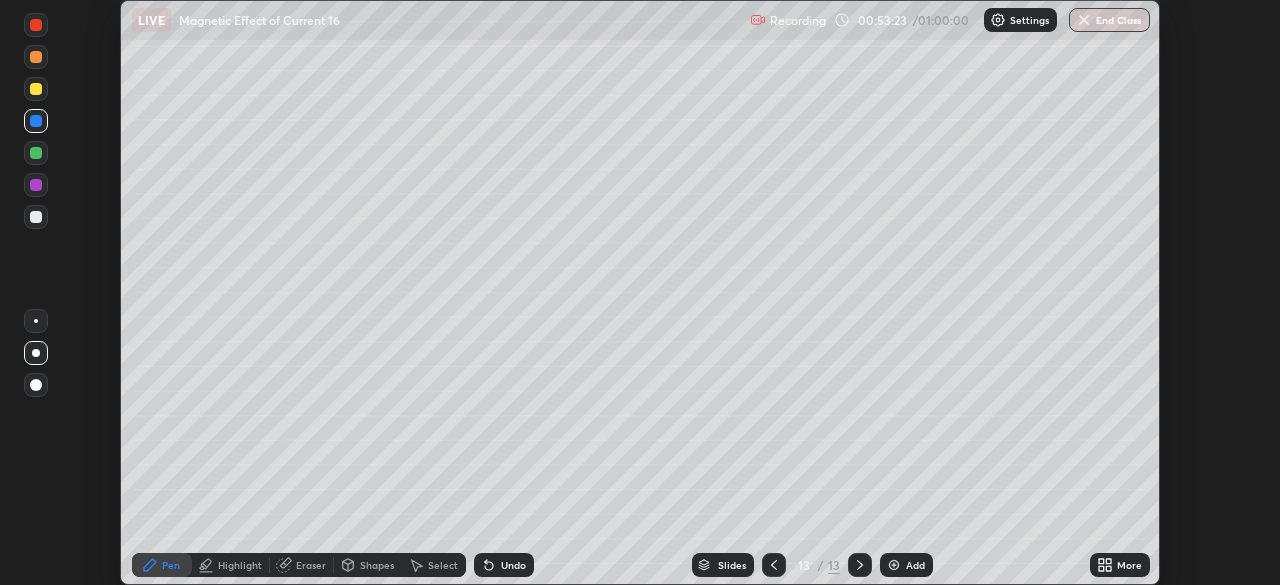 click at bounding box center (36, 153) 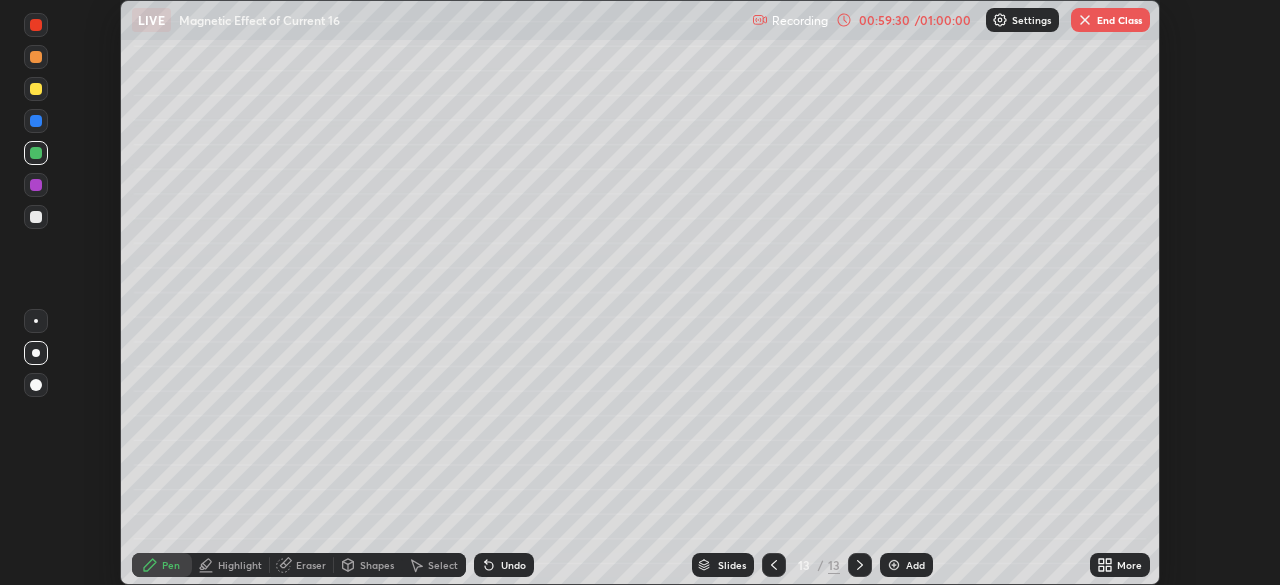 click 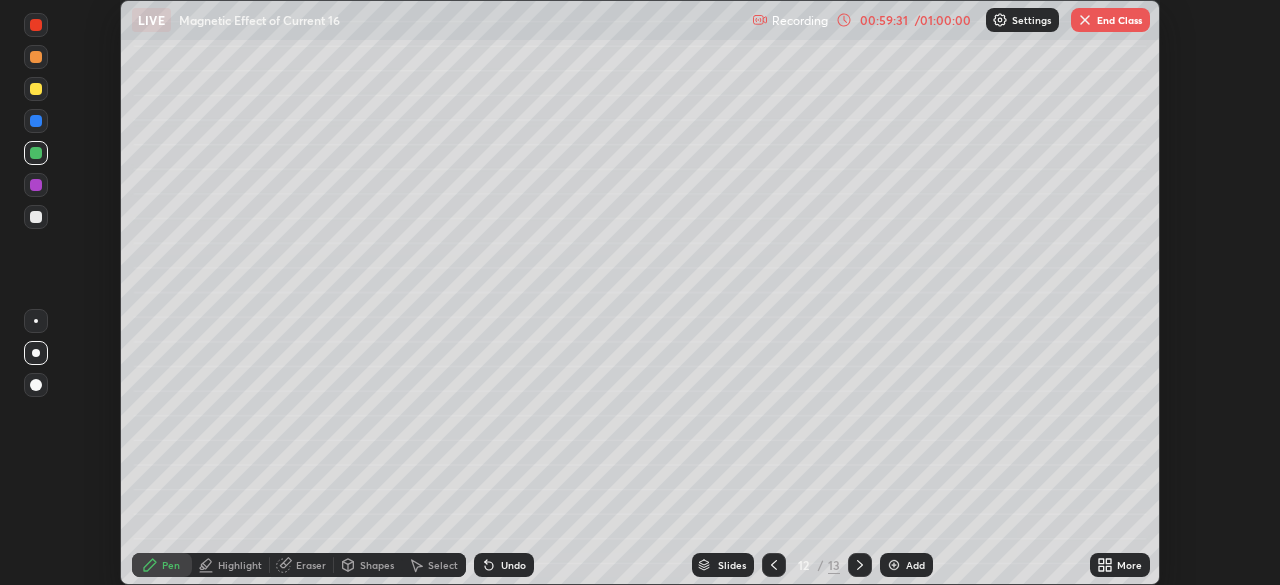 click 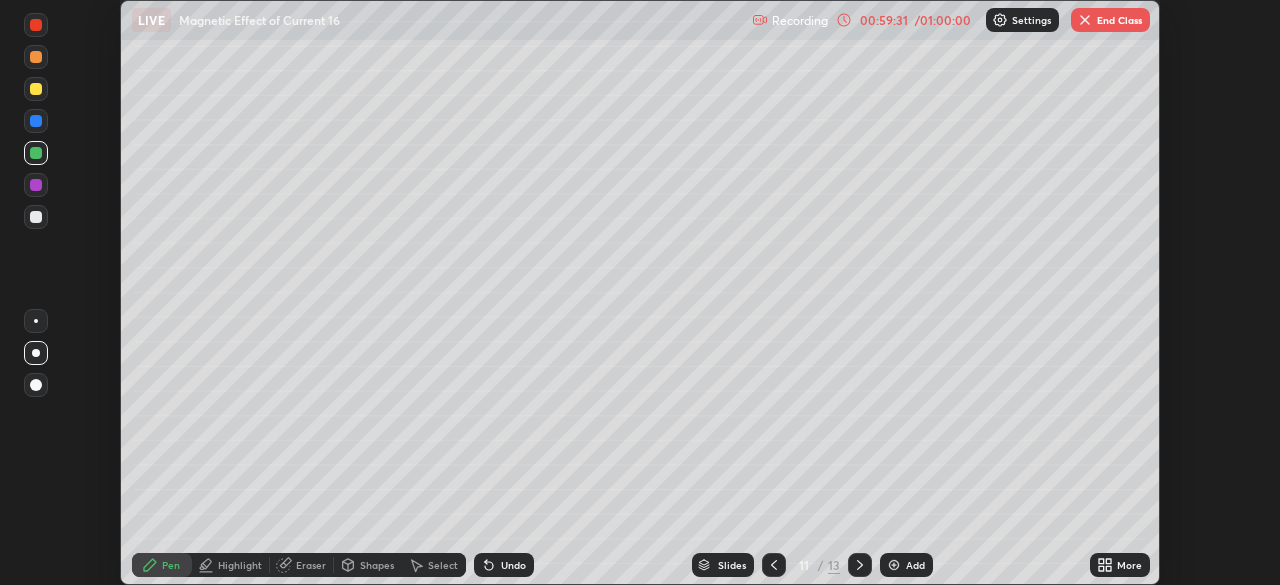 click 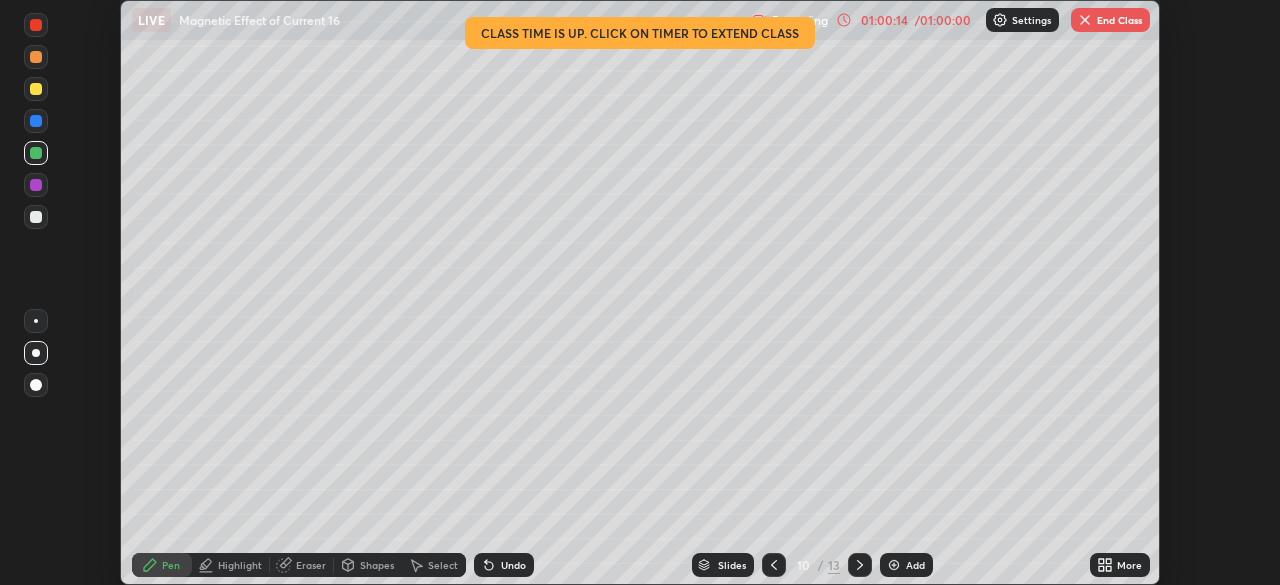 click 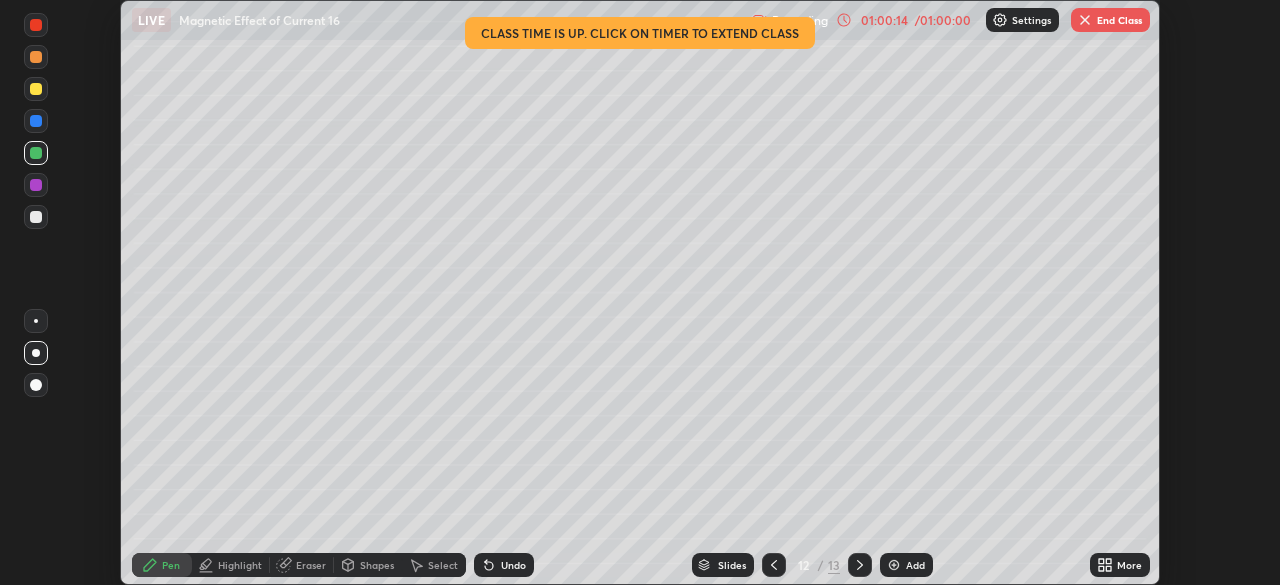 click 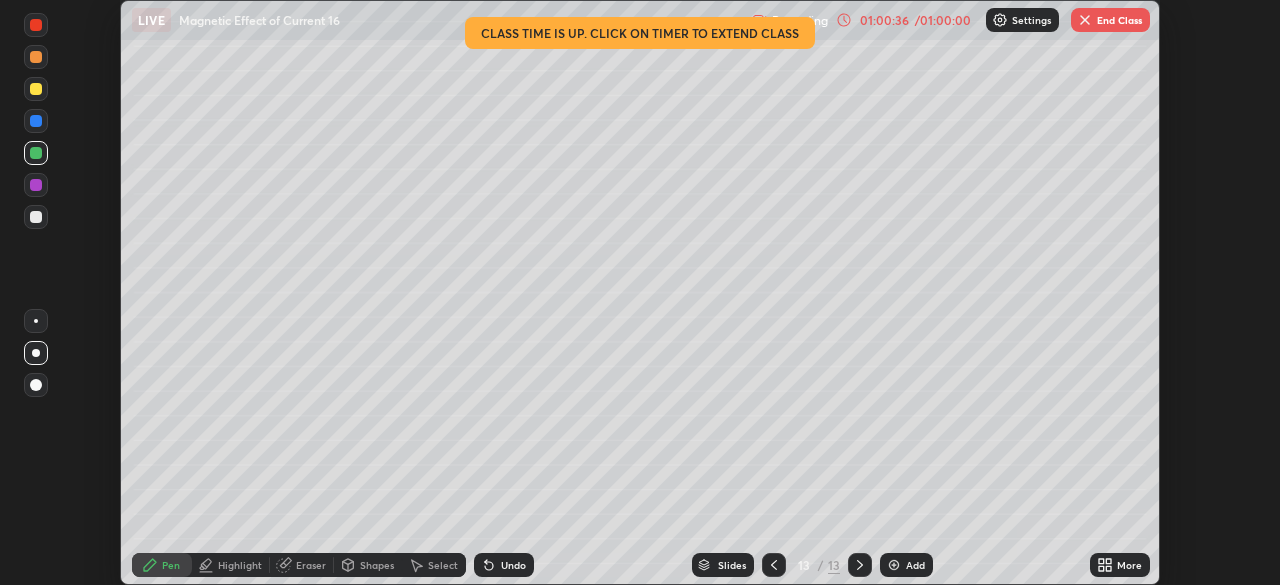 click at bounding box center (1085, 20) 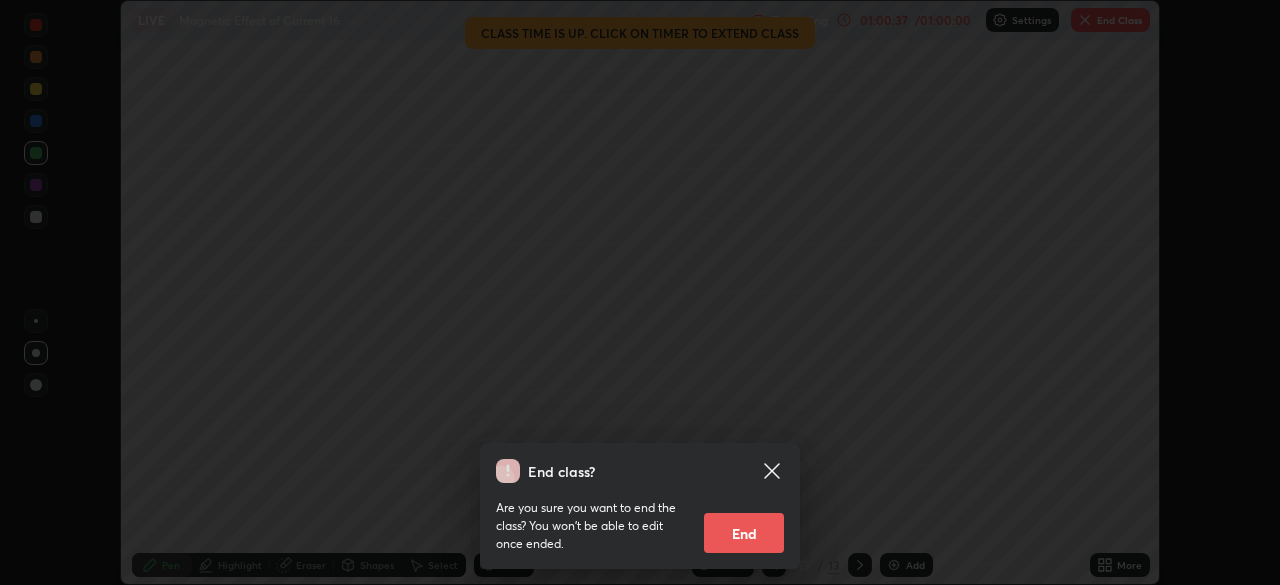 click on "End" at bounding box center [744, 533] 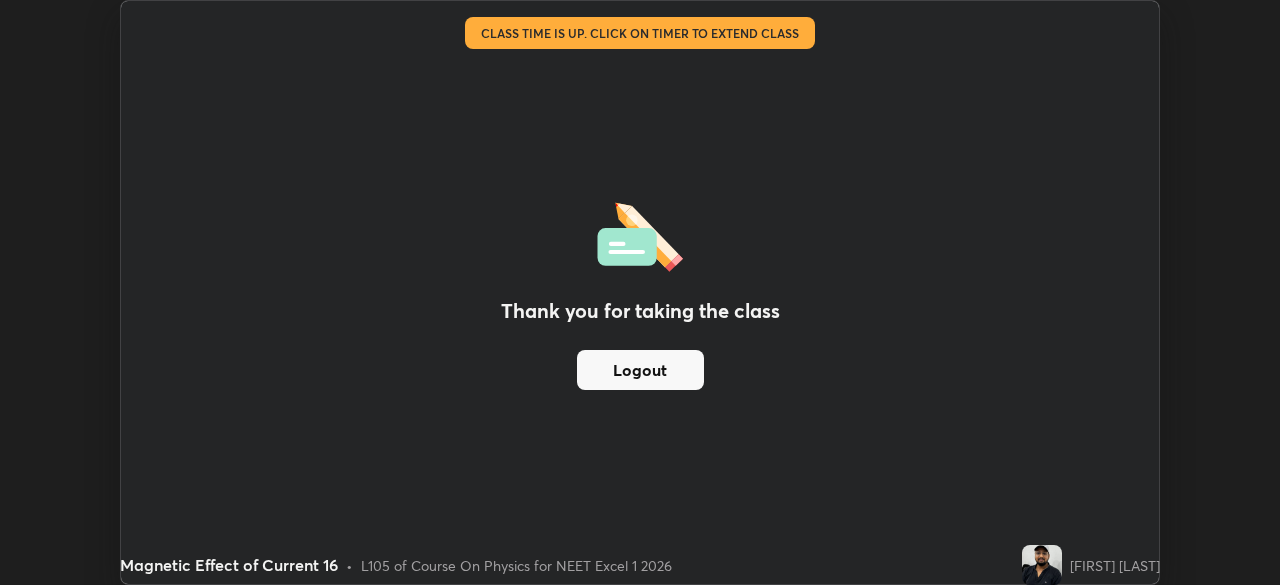 click on "Logout" at bounding box center [640, 370] 